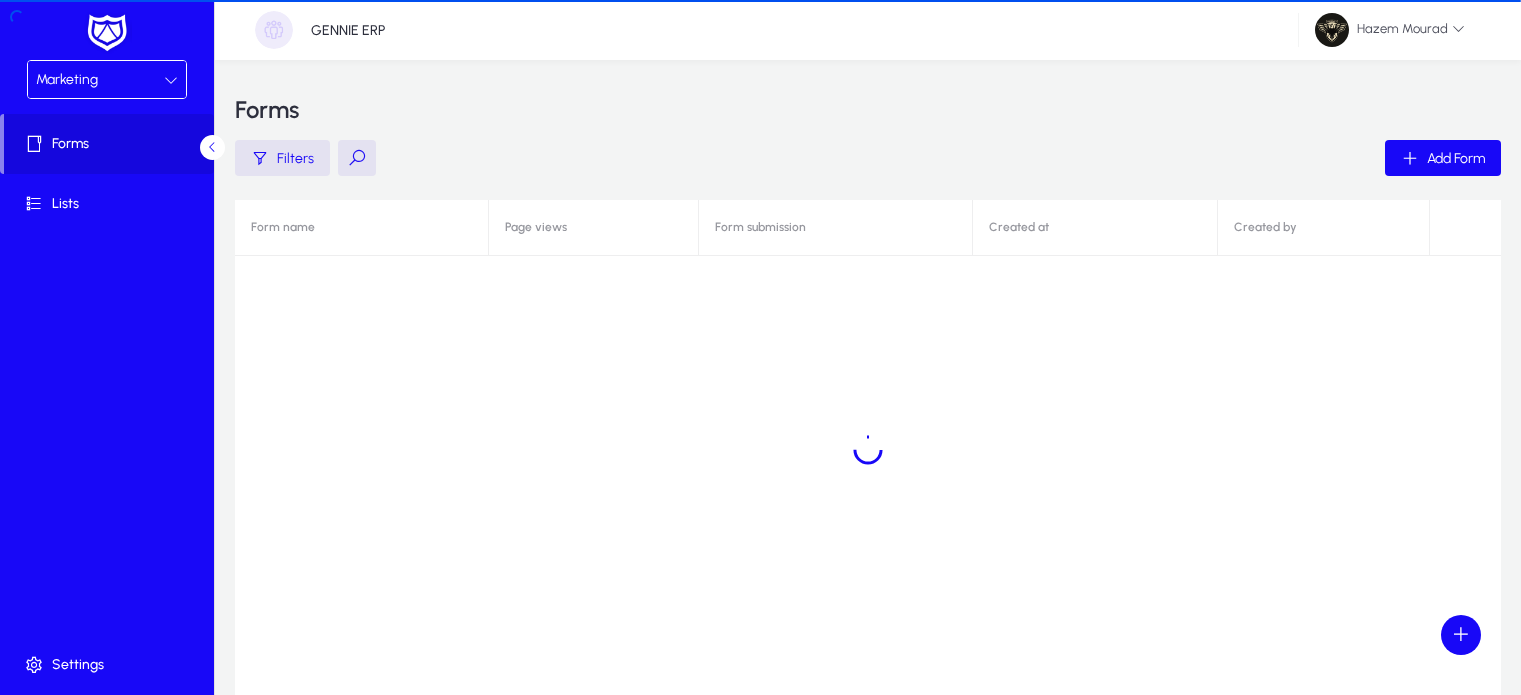 scroll, scrollTop: 0, scrollLeft: 0, axis: both 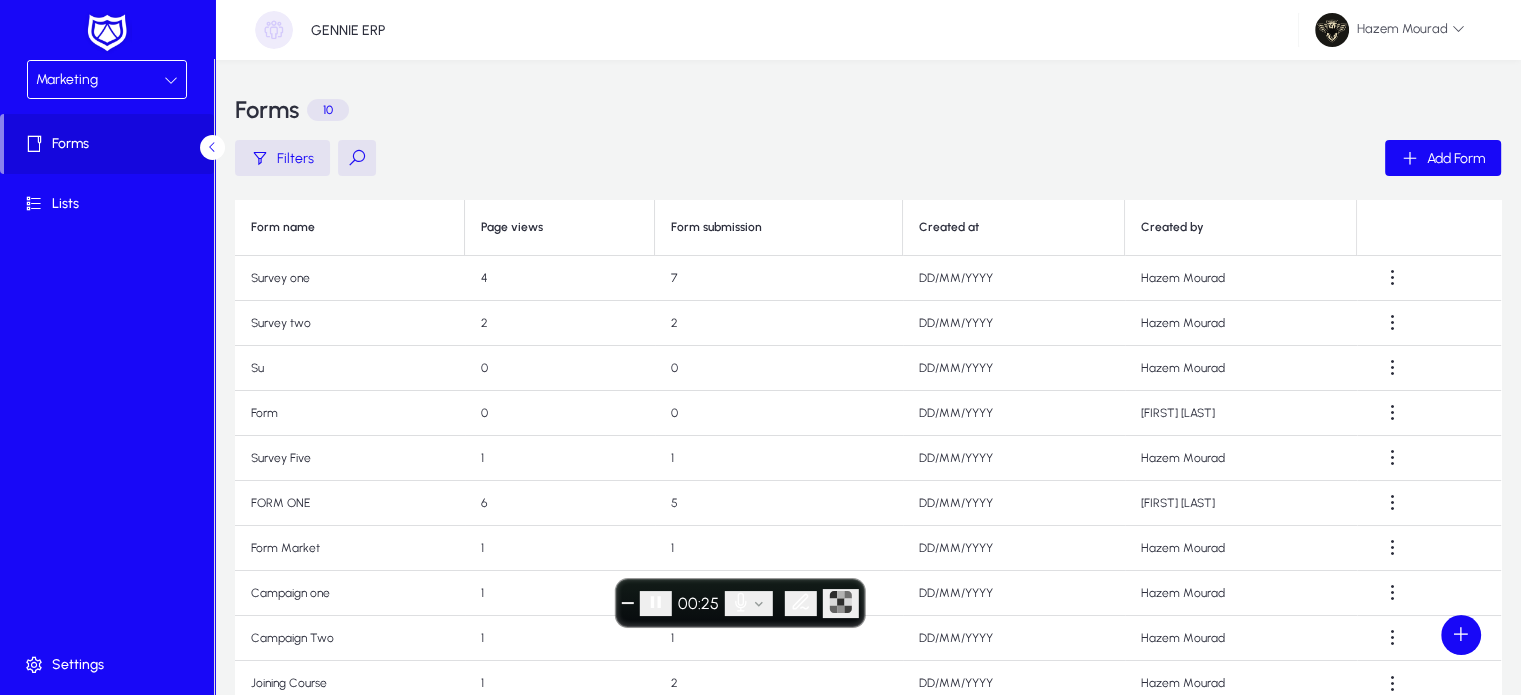 drag, startPoint x: 676, startPoint y: 324, endPoint x: 656, endPoint y: 316, distance: 21.540659 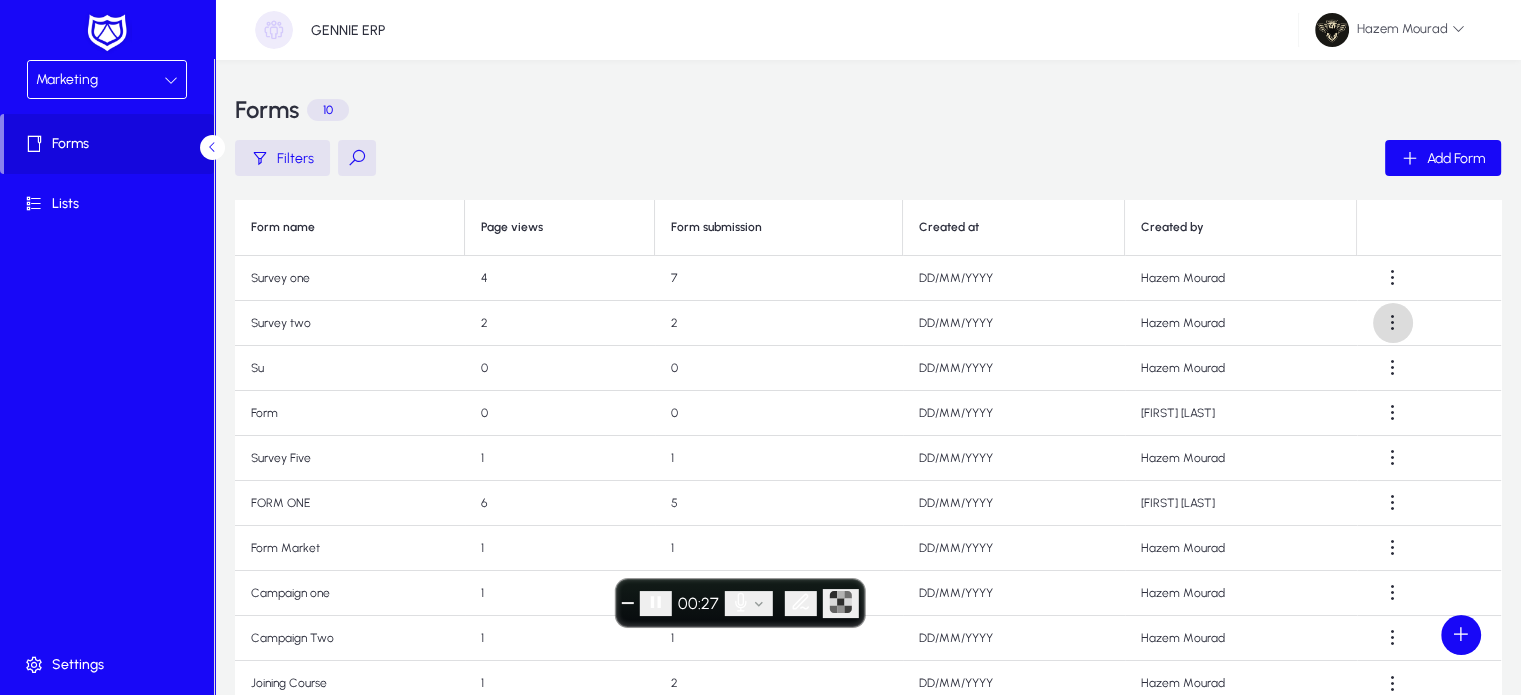 click 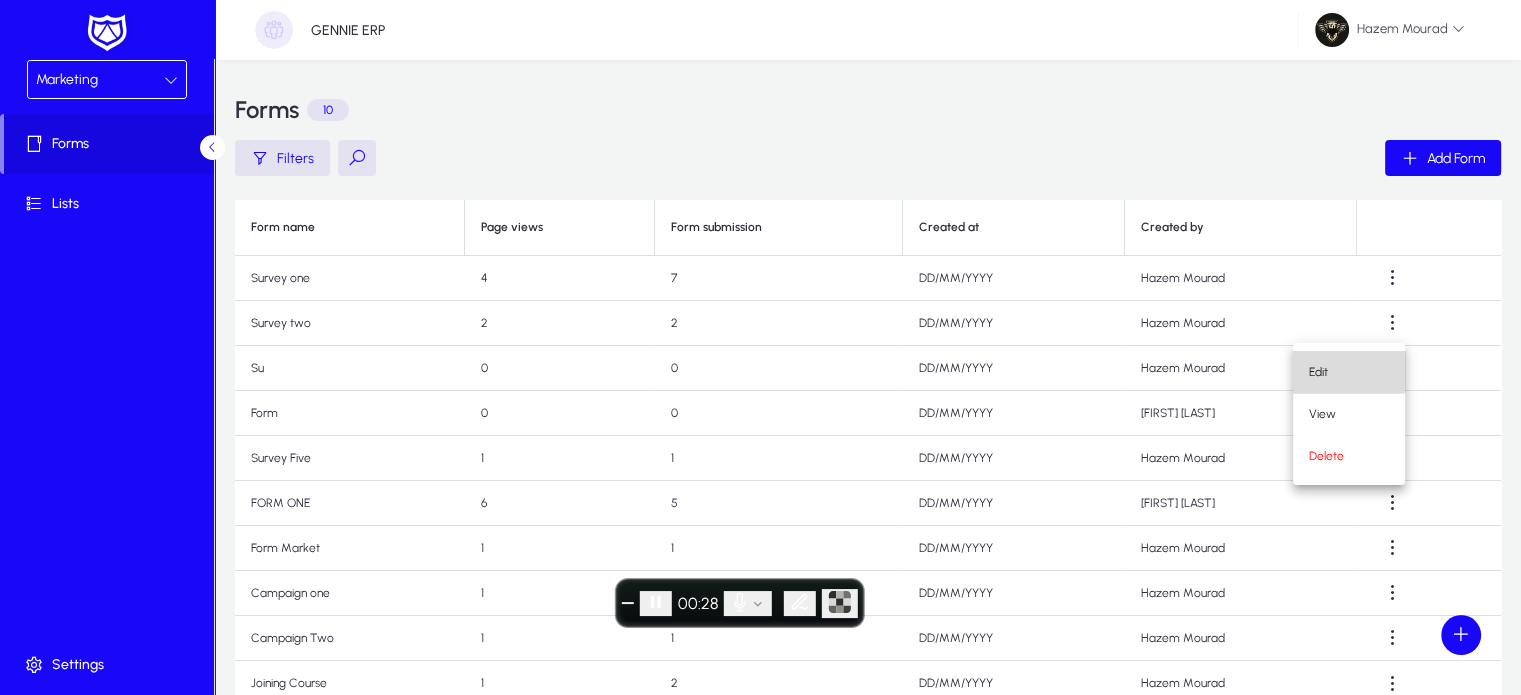 click on "Edit" at bounding box center (1349, 372) 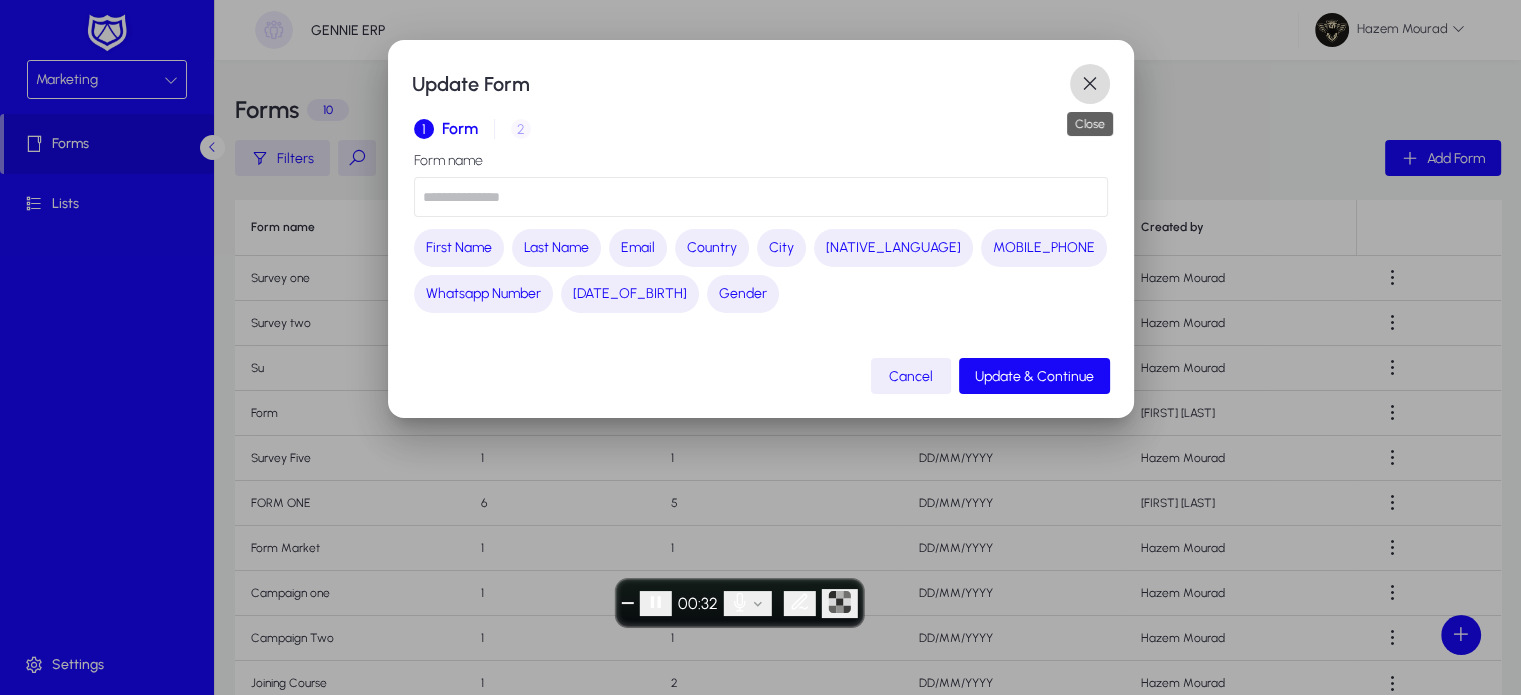 click at bounding box center (1090, 84) 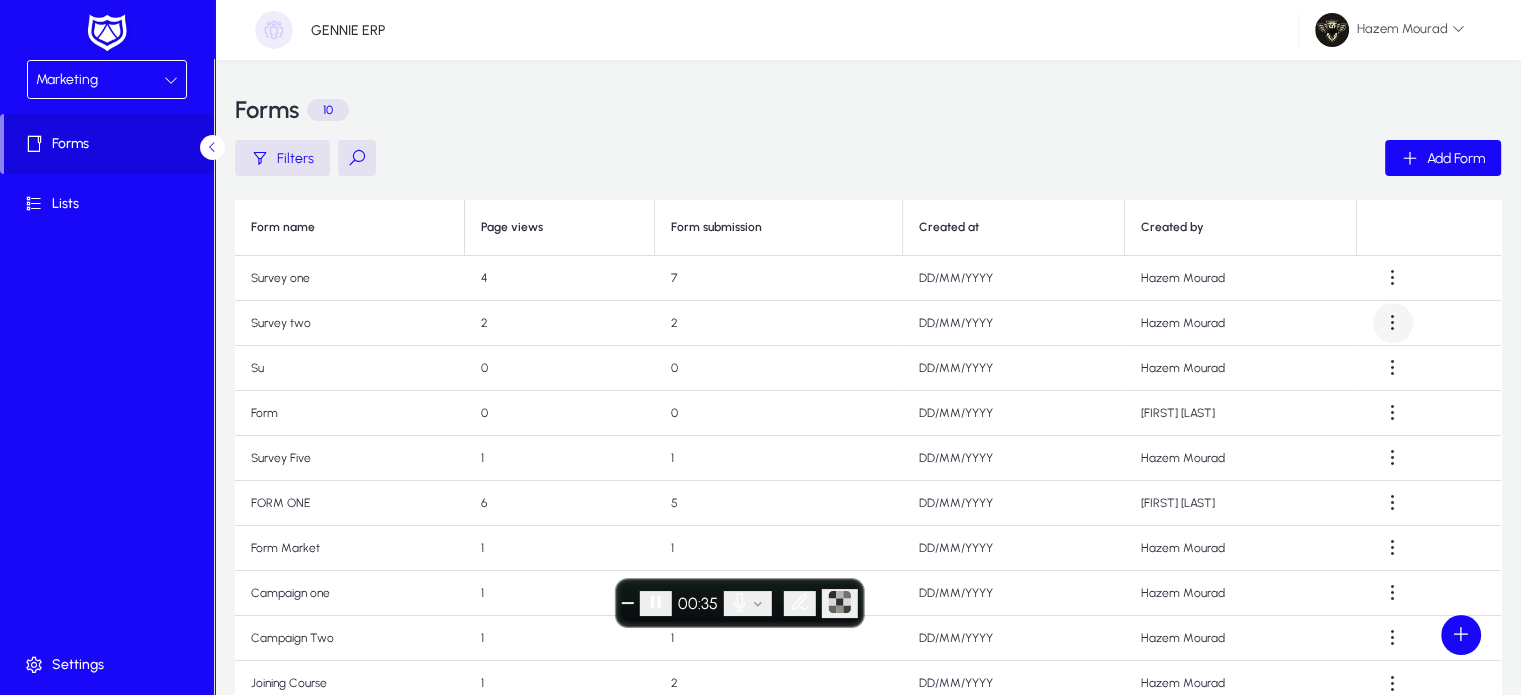 click 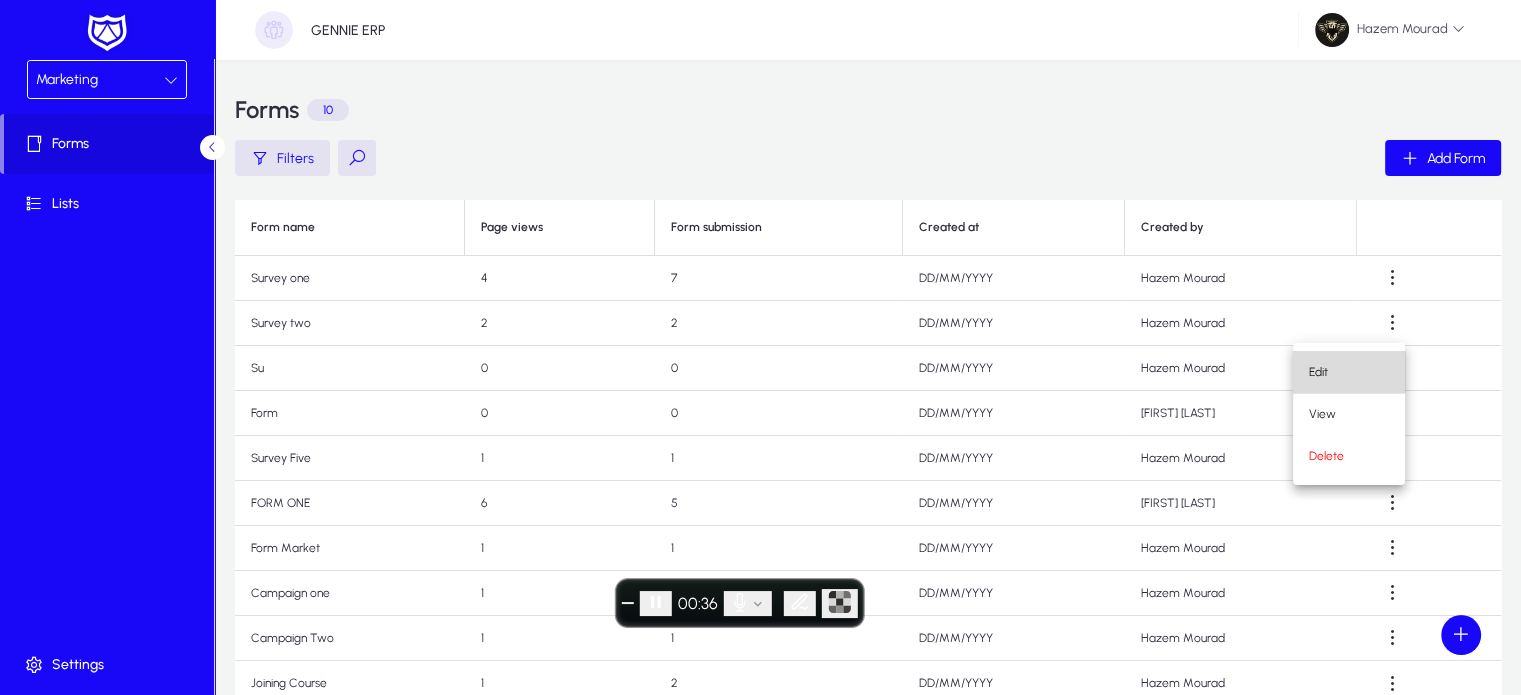 click on "Edit" at bounding box center (1349, 372) 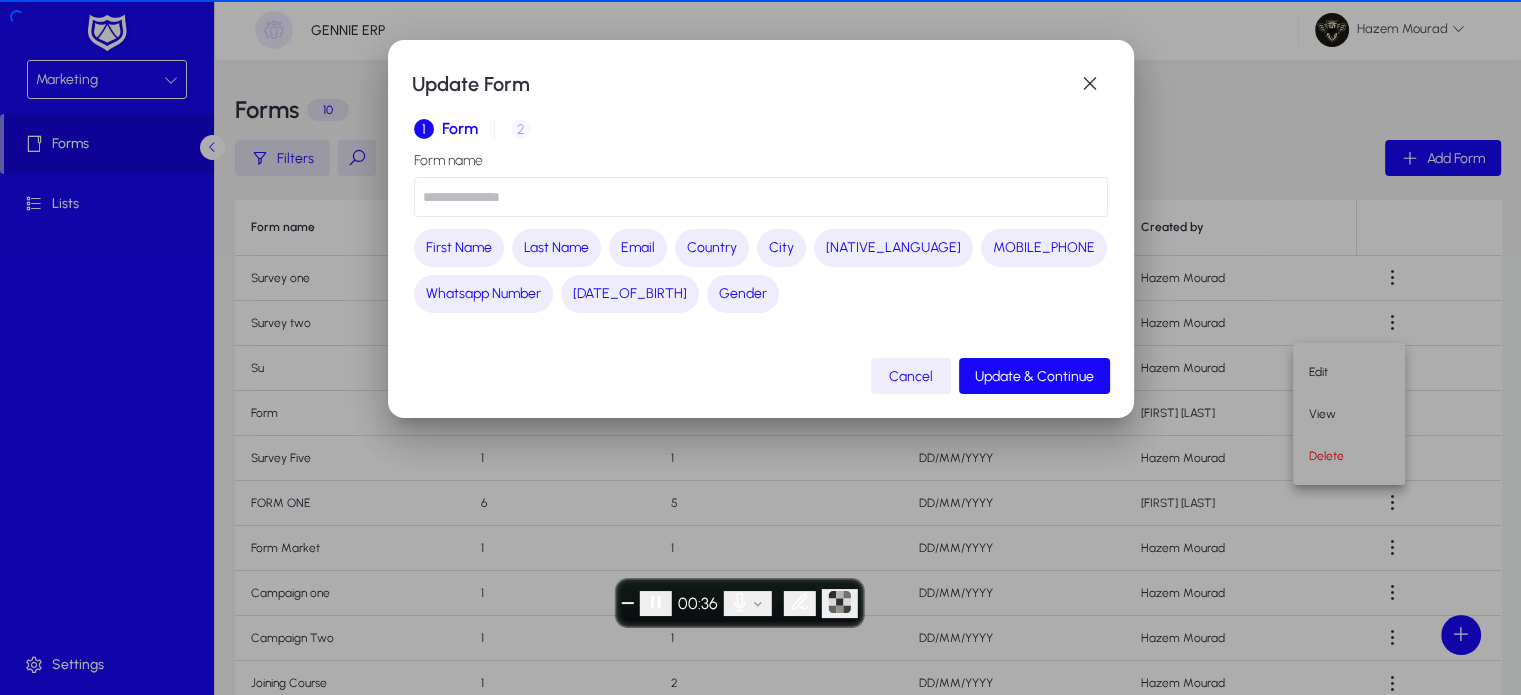 type on "**********" 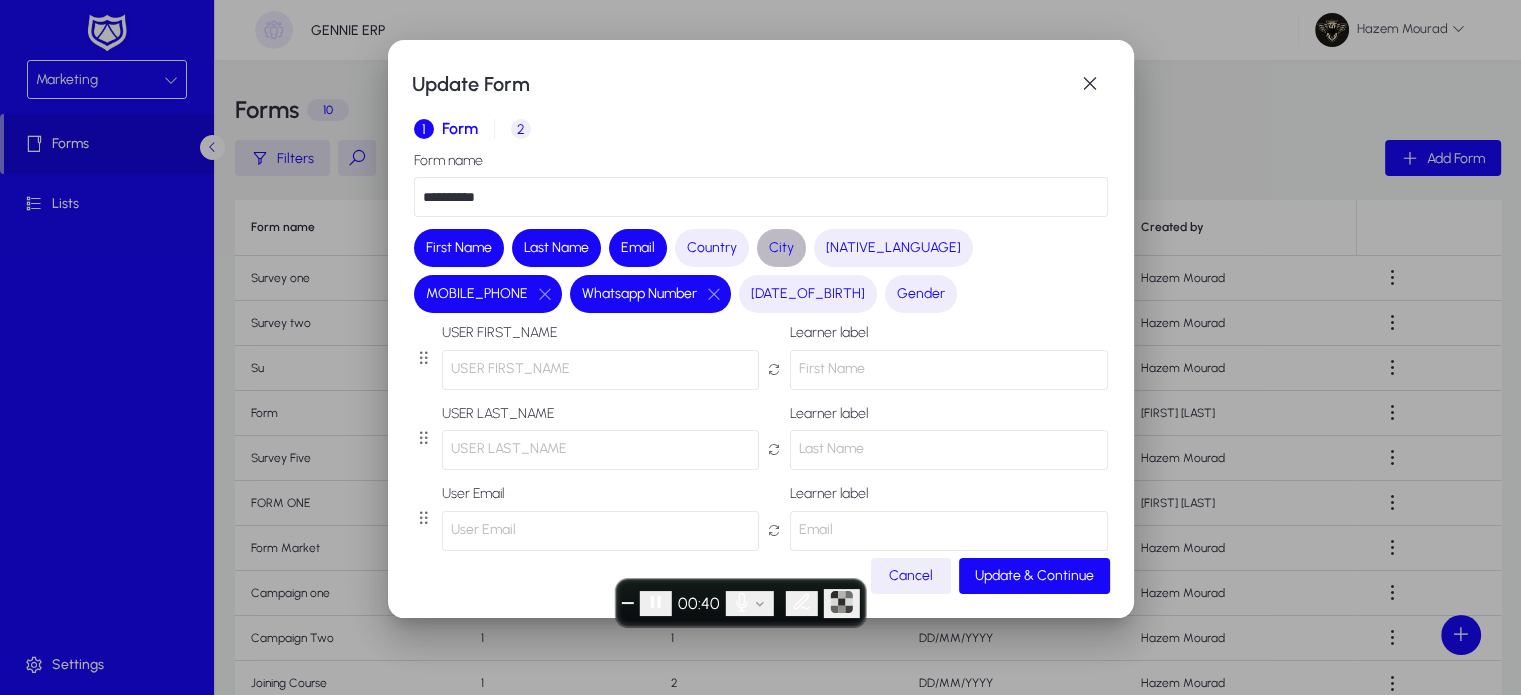 click on "City" at bounding box center [781, 248] 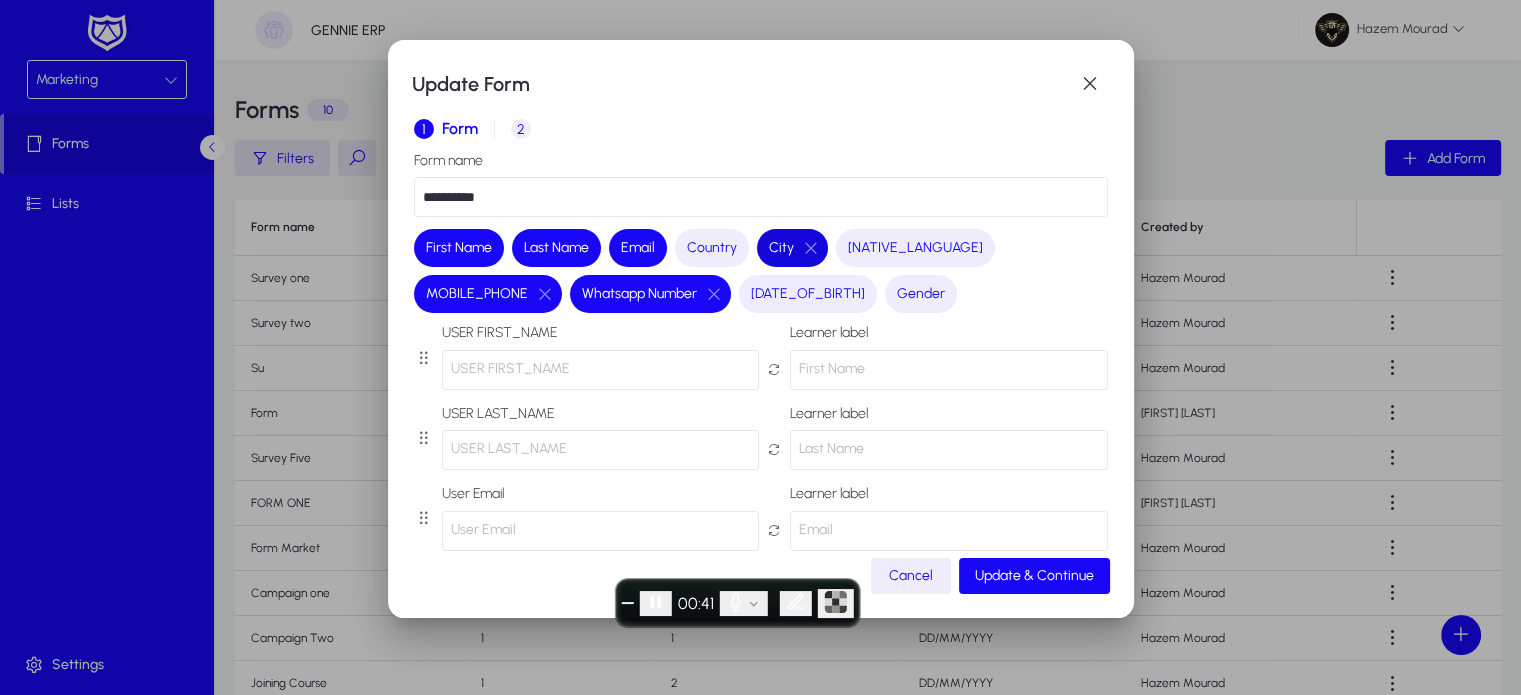 click on "[FIRST_NAME] [LAST_NAME] [EMAIL] [COUNTRY] [CITY] [NATIVE_LANGUAGE] [MOBILE_PHONE] [WHATSAPP_NUMBER] [DATE_OF_BIRTH] [GENDER]" at bounding box center [757, 271] 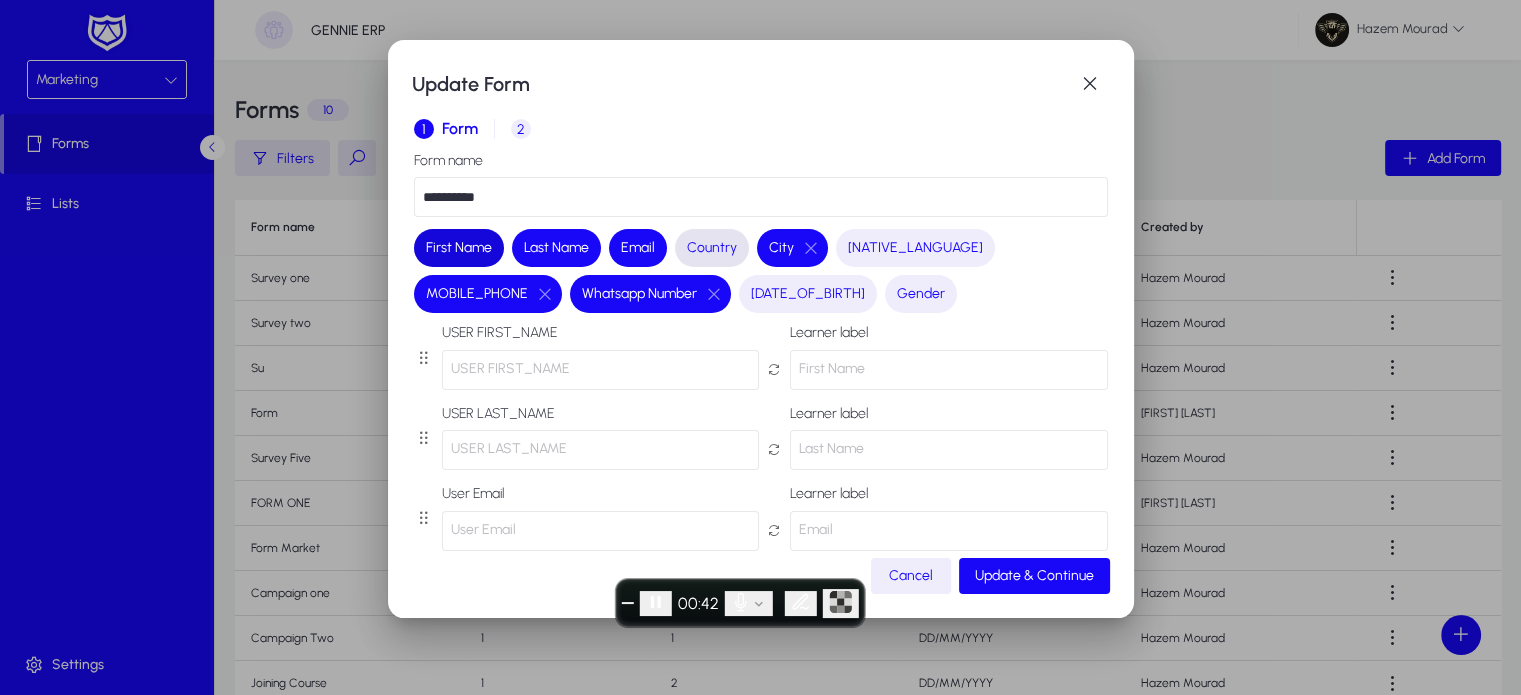 click on "Country" at bounding box center (712, 248) 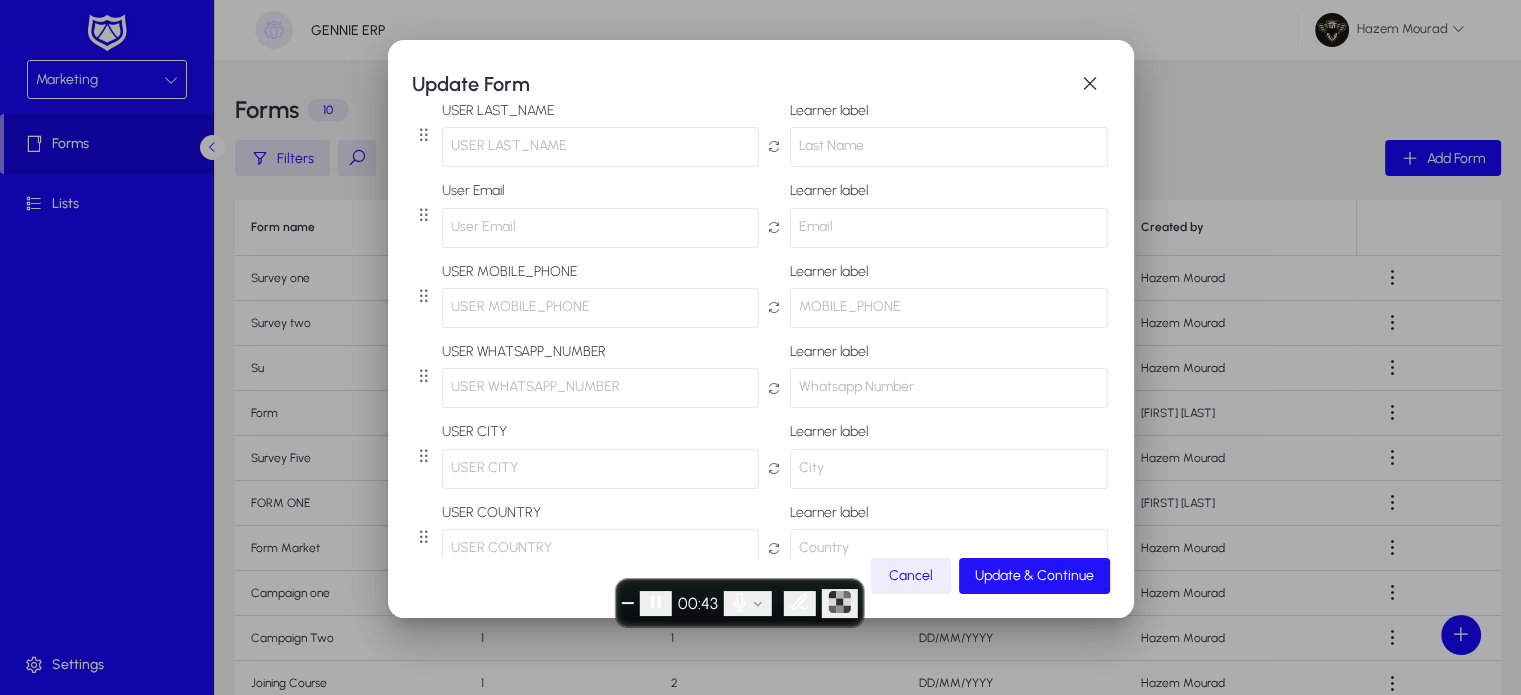 scroll, scrollTop: 304, scrollLeft: 0, axis: vertical 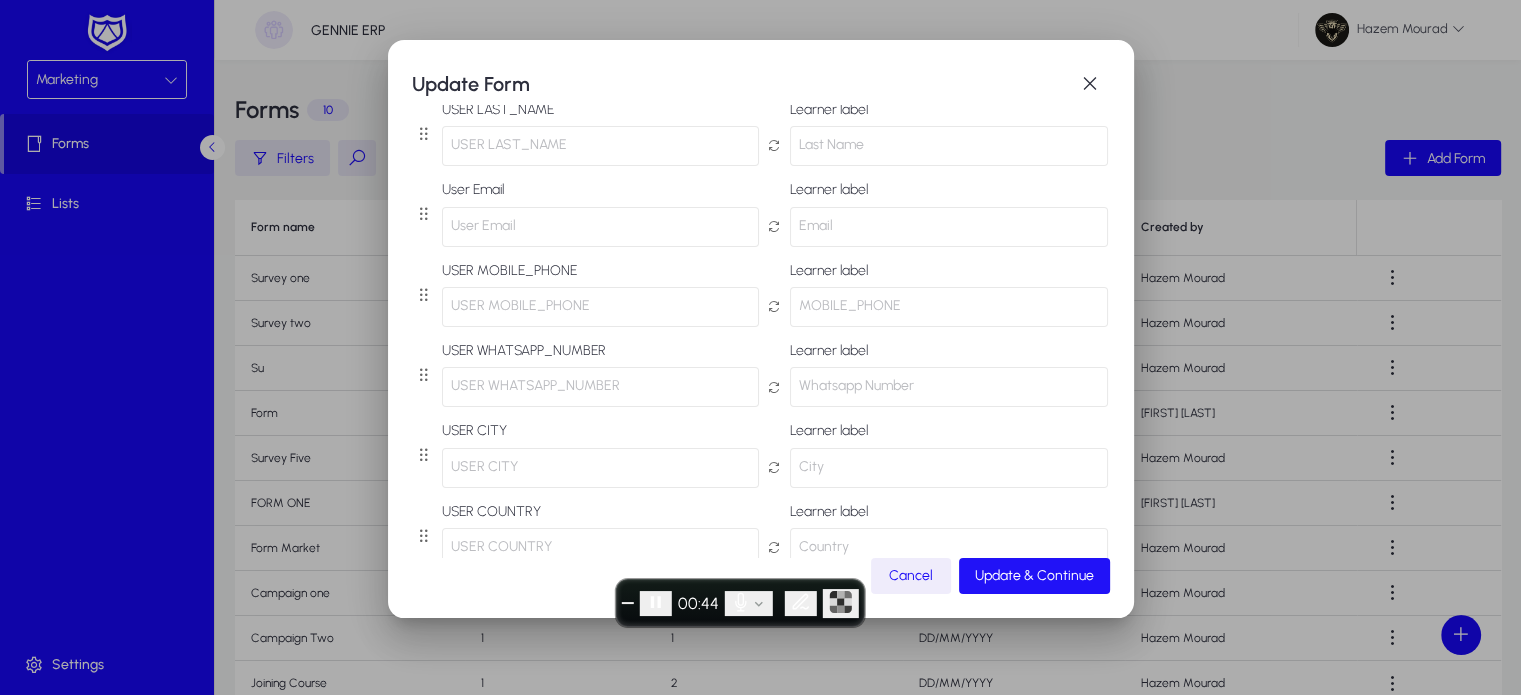 click on "Update & Continue" 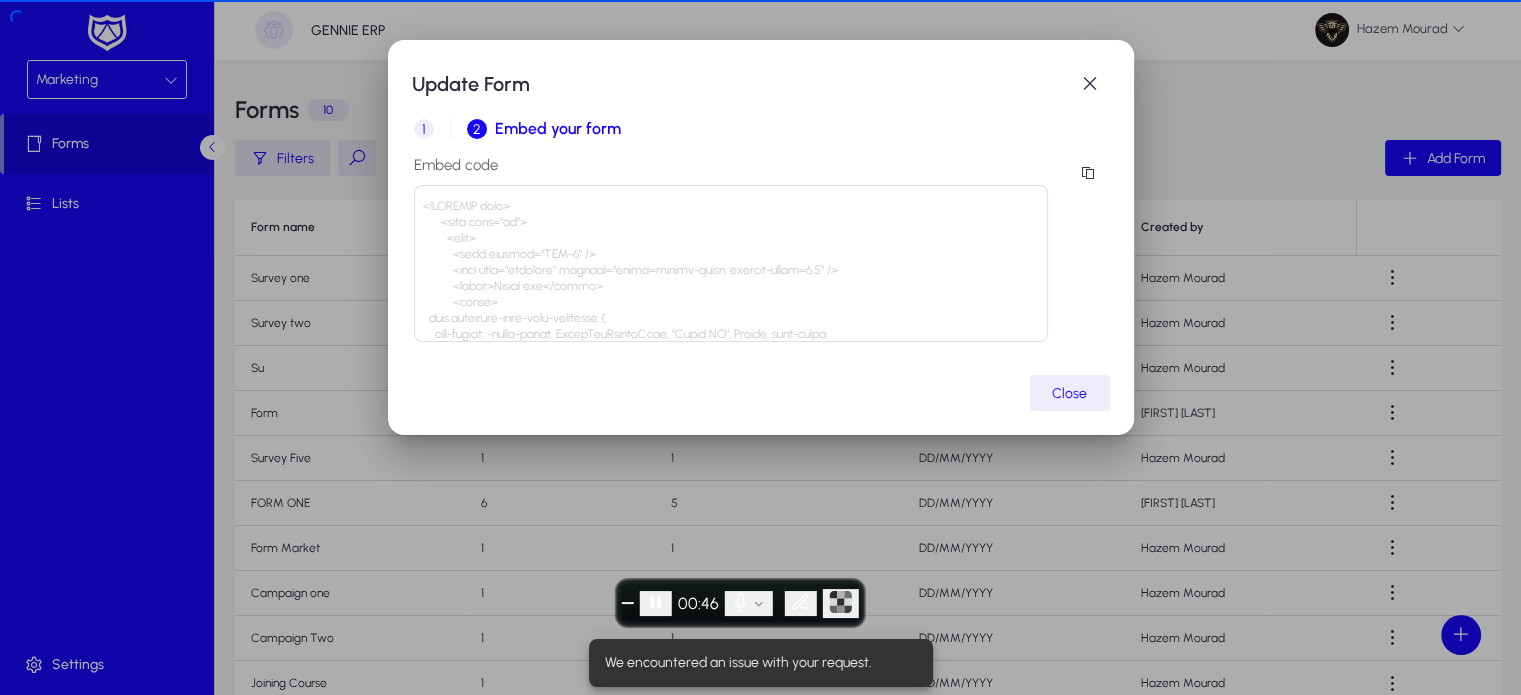 scroll, scrollTop: 0, scrollLeft: 0, axis: both 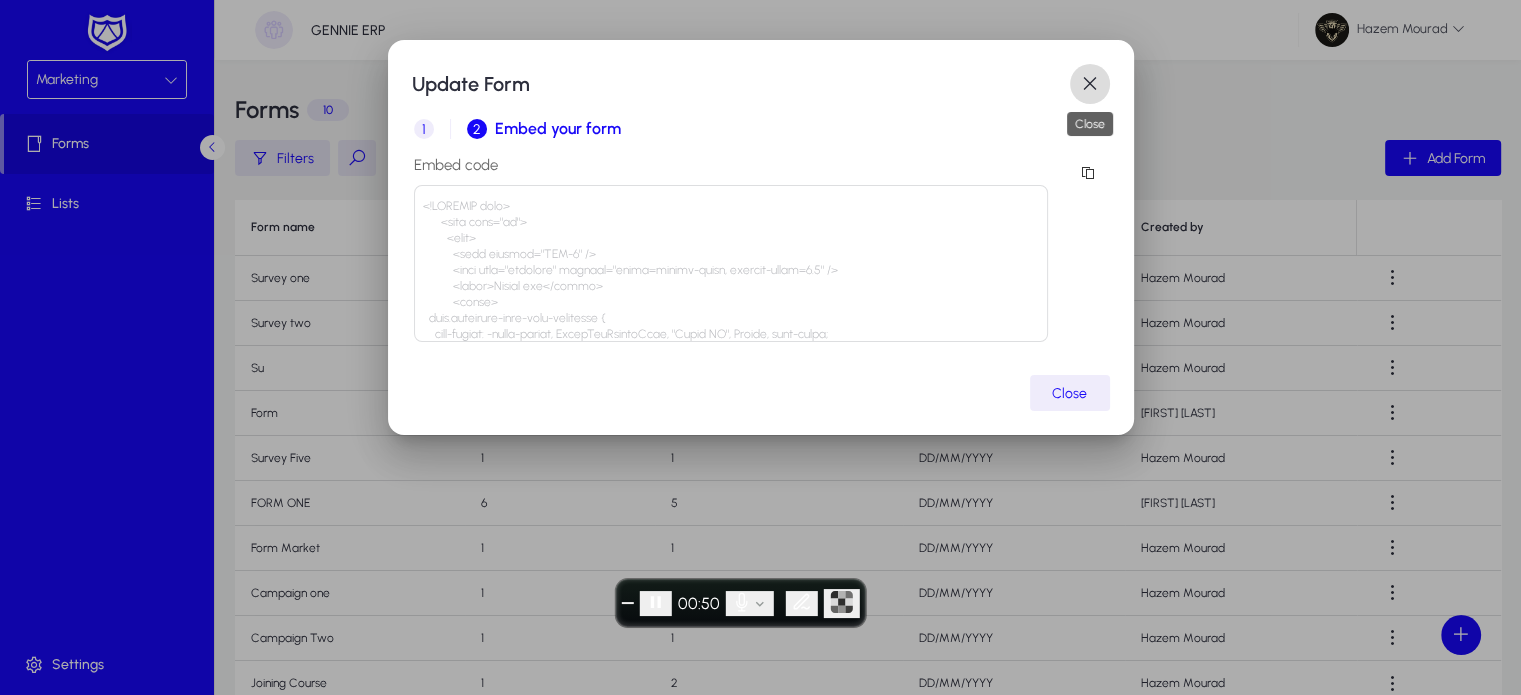 click at bounding box center [1090, 84] 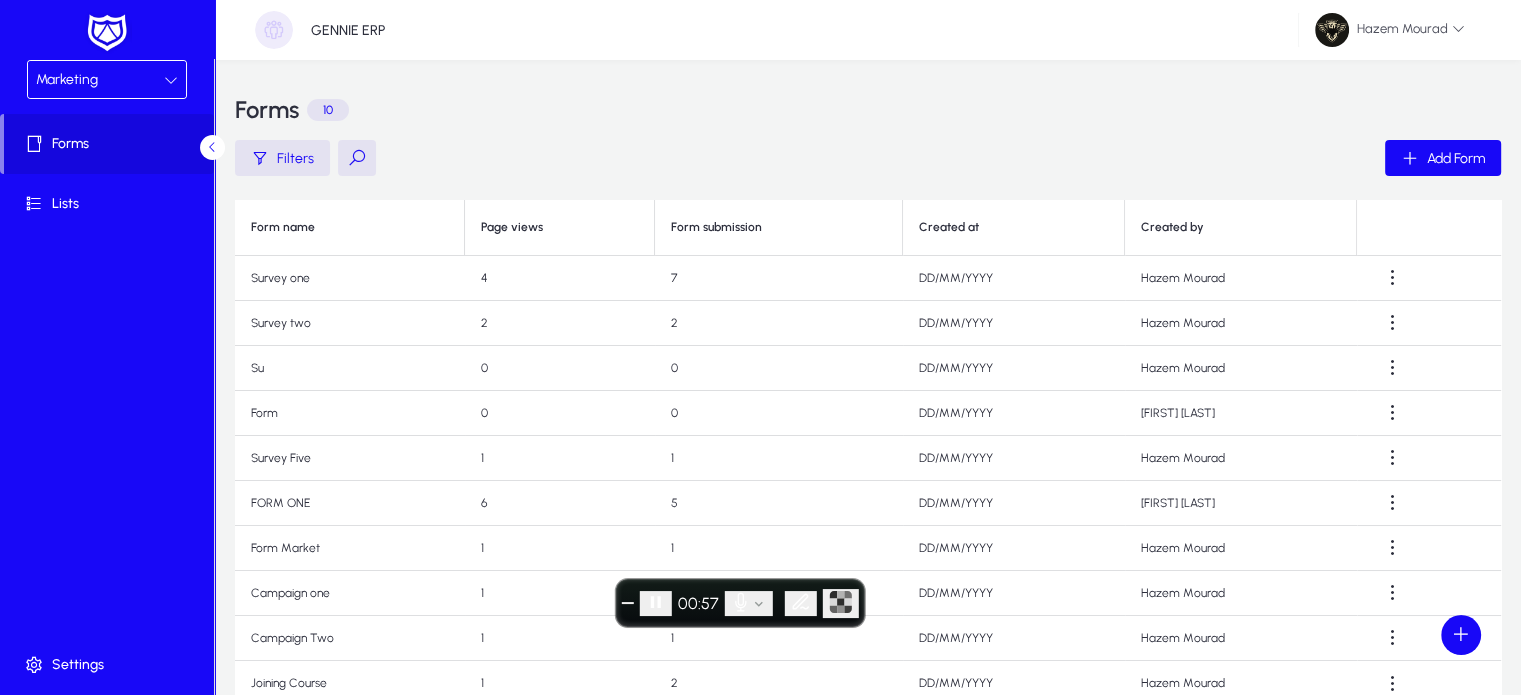 scroll, scrollTop: 6, scrollLeft: 0, axis: vertical 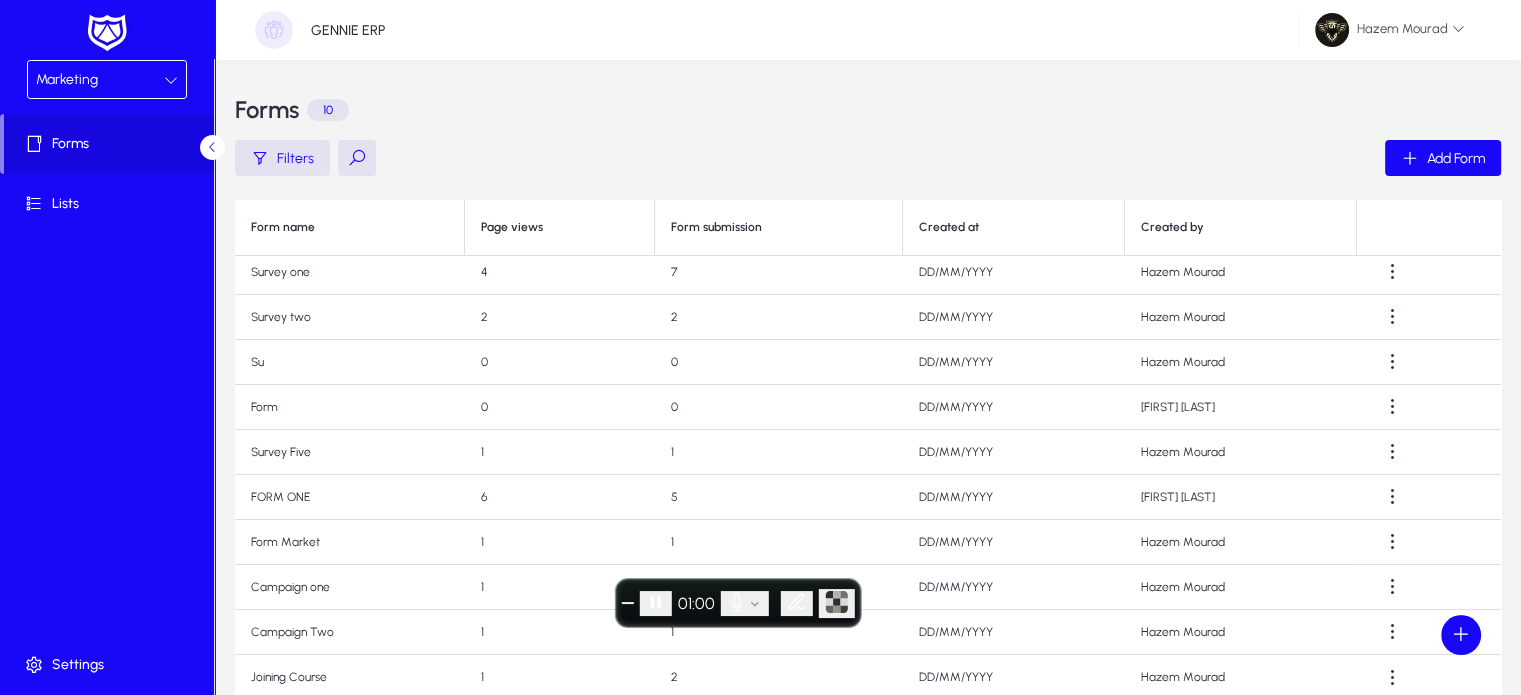 click on "Form" 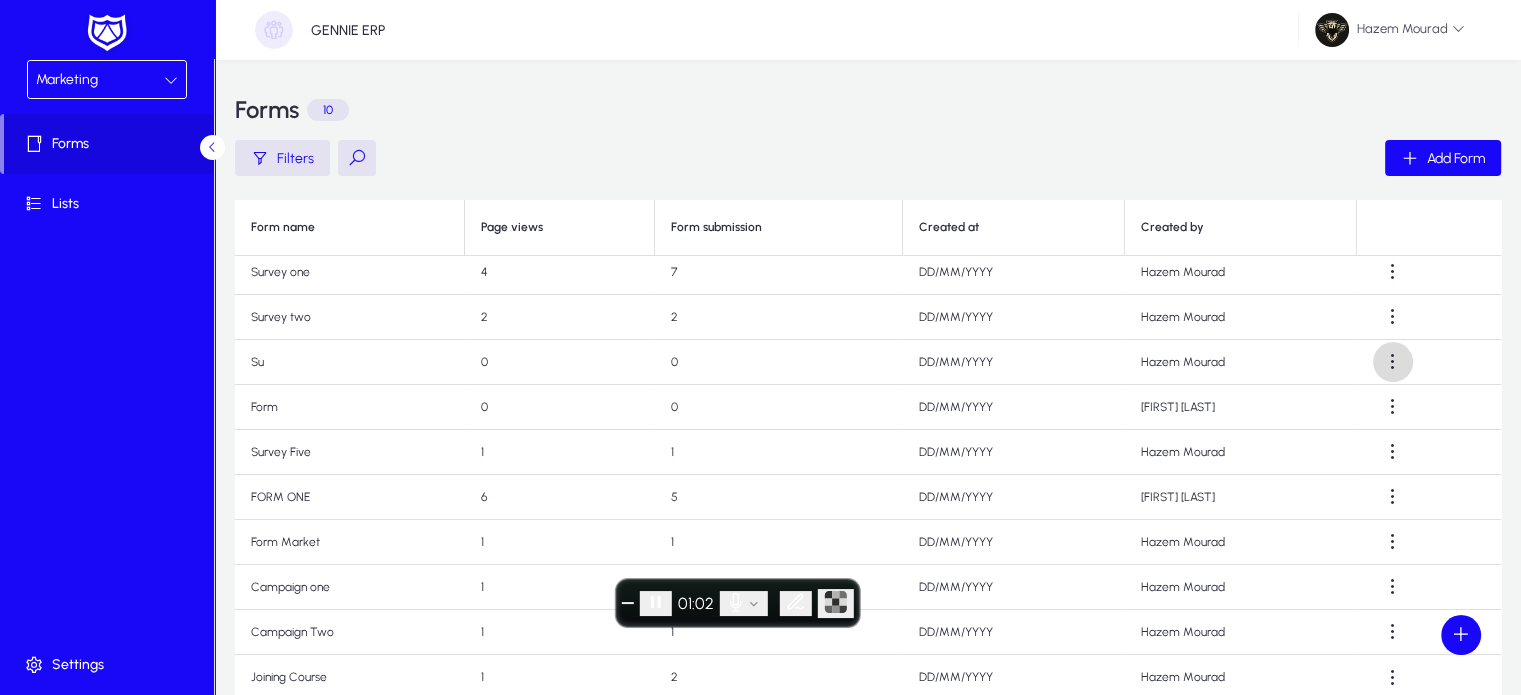 click 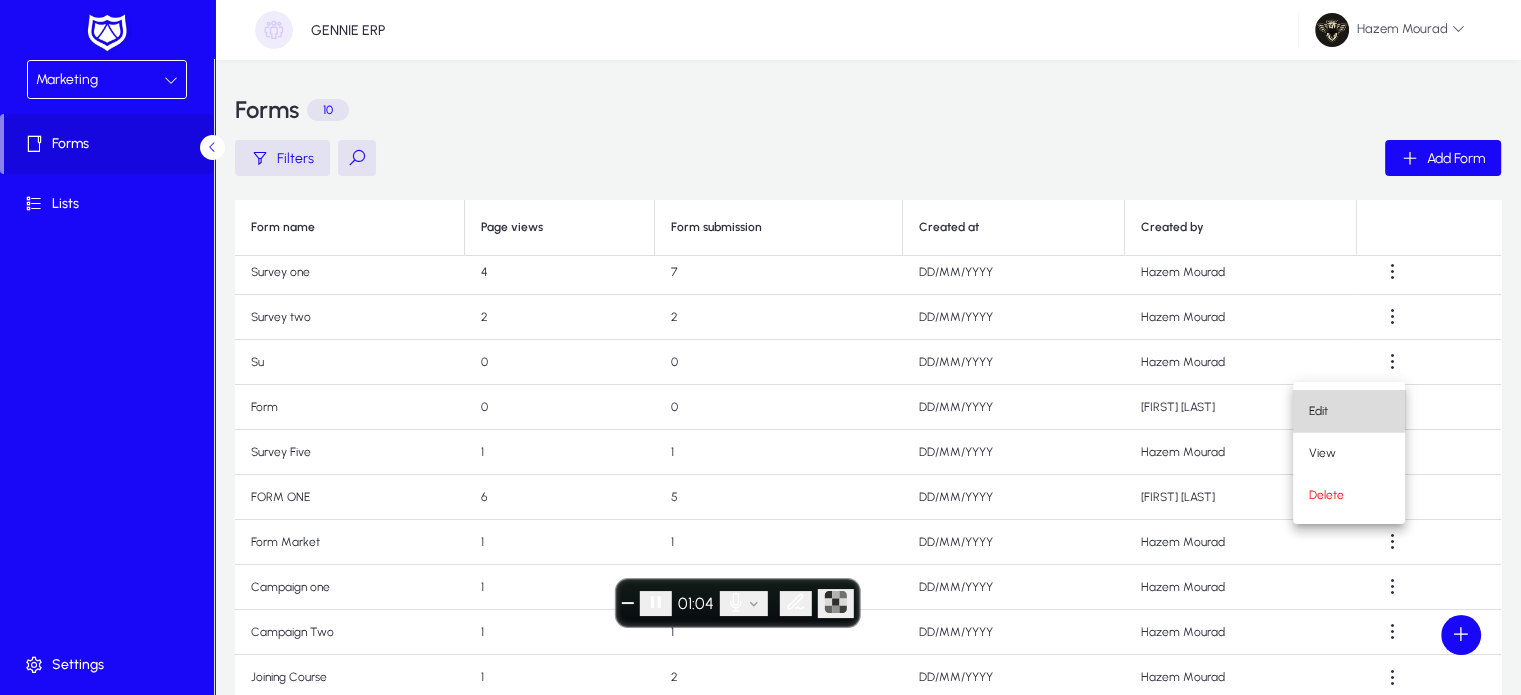 click on "Edit" at bounding box center [1349, 411] 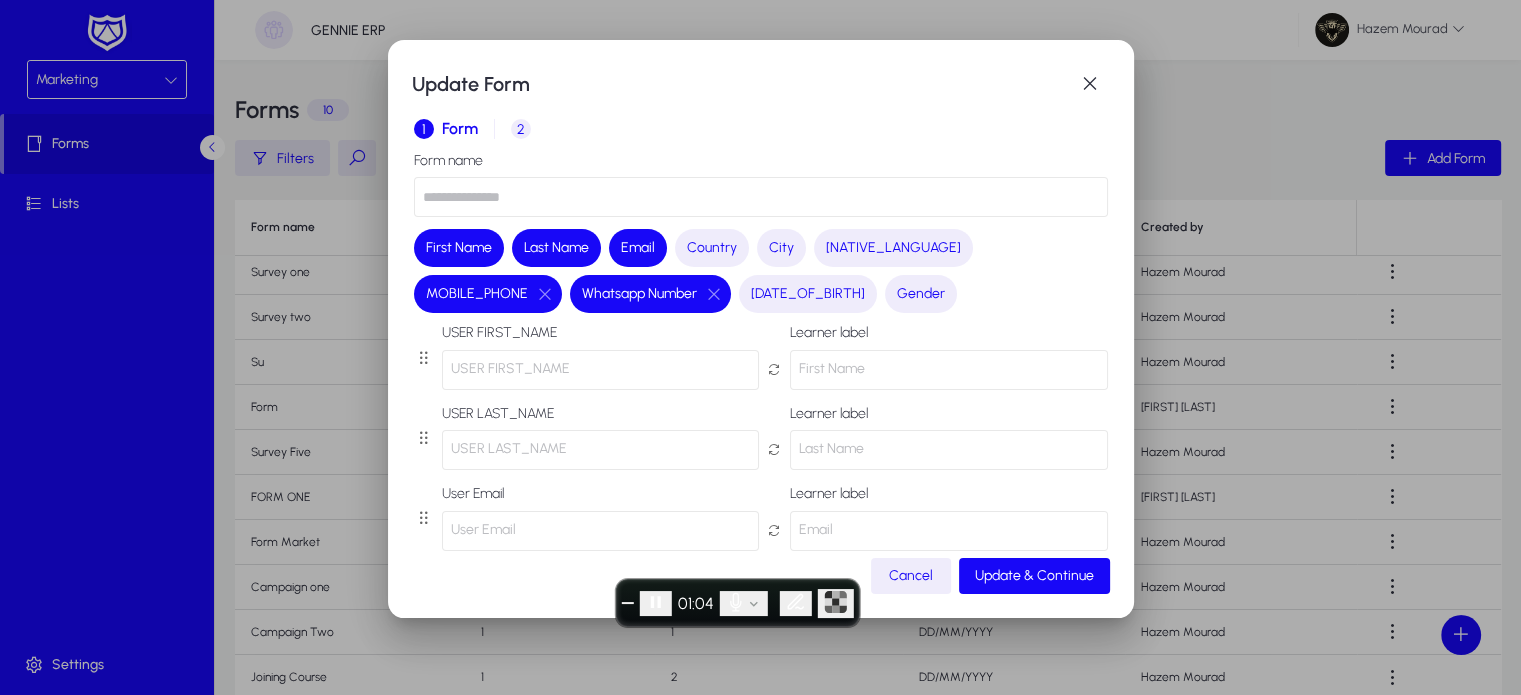 type on "**" 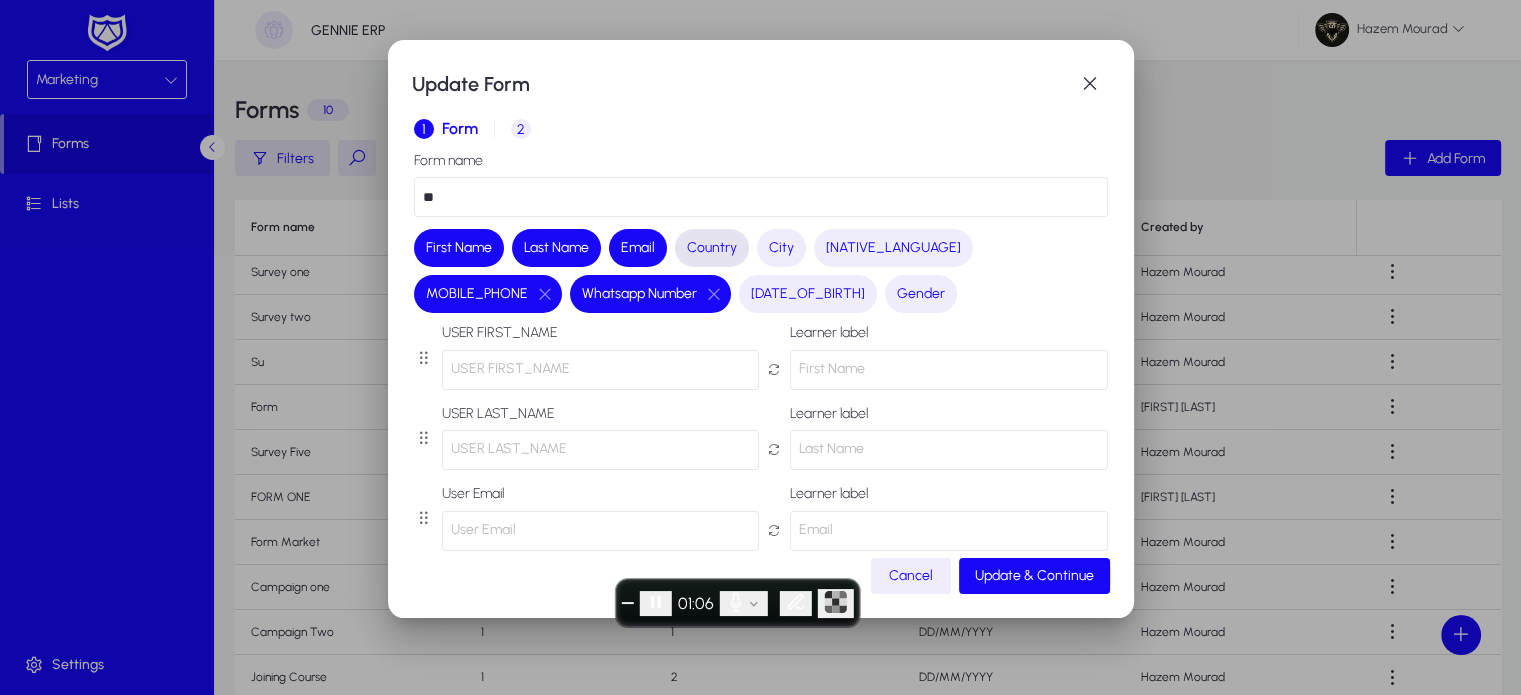 click on "Country" at bounding box center [712, 248] 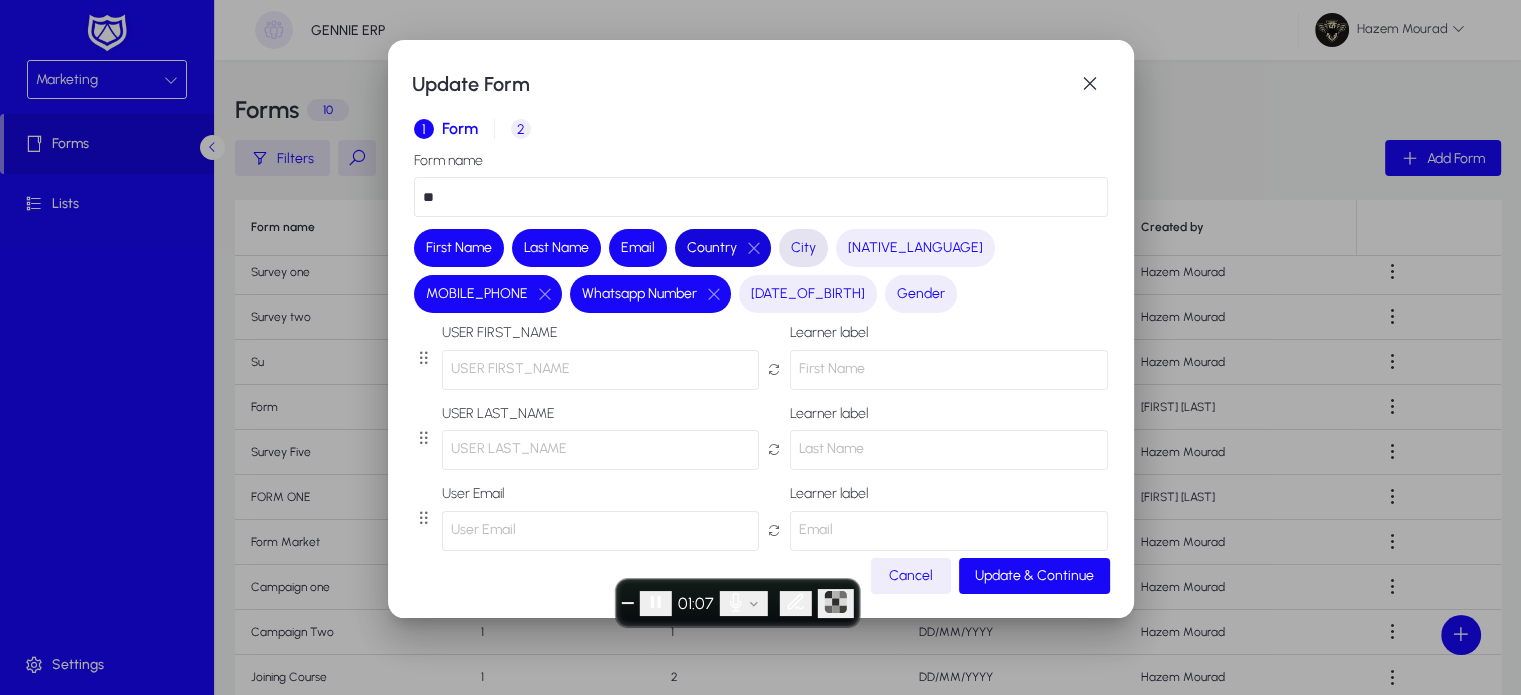 click on "City" at bounding box center [803, 248] 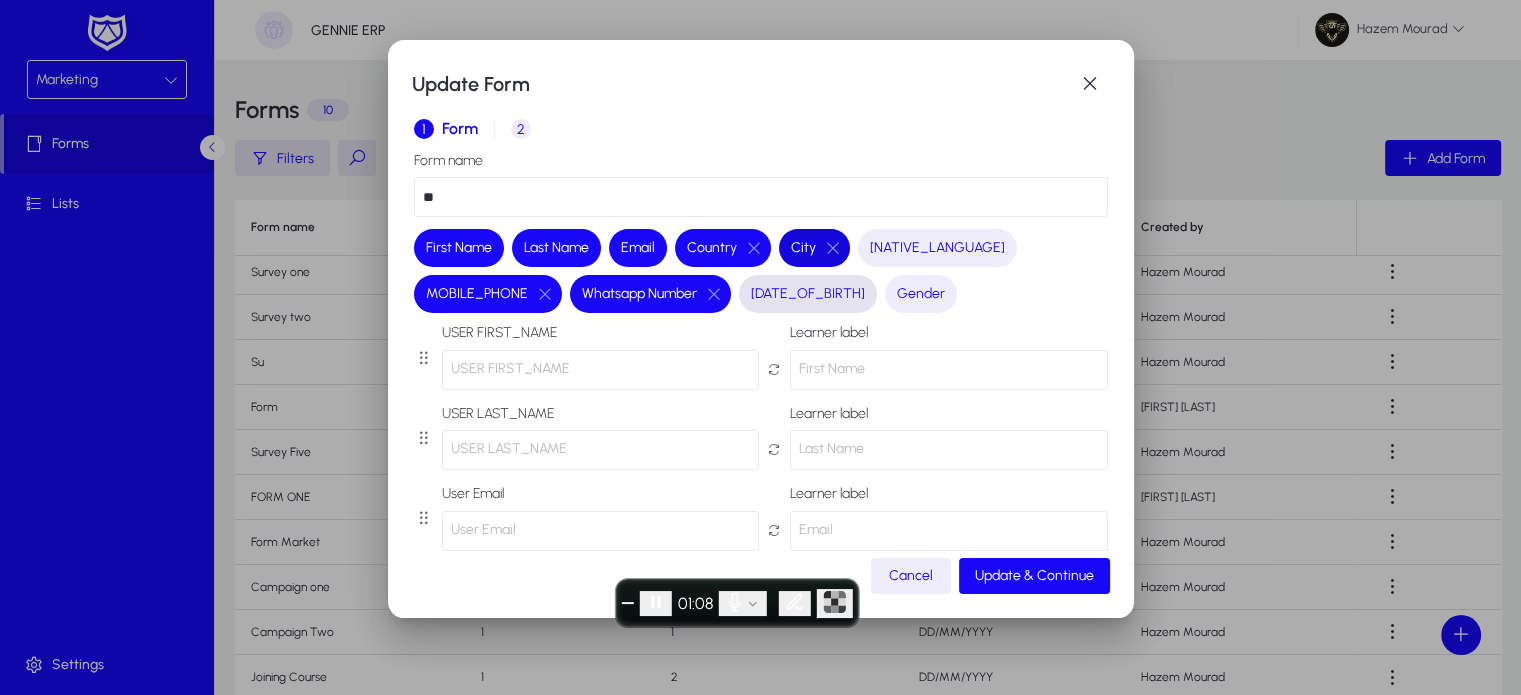 click on "[DATE_OF_BIRTH]" at bounding box center [808, 294] 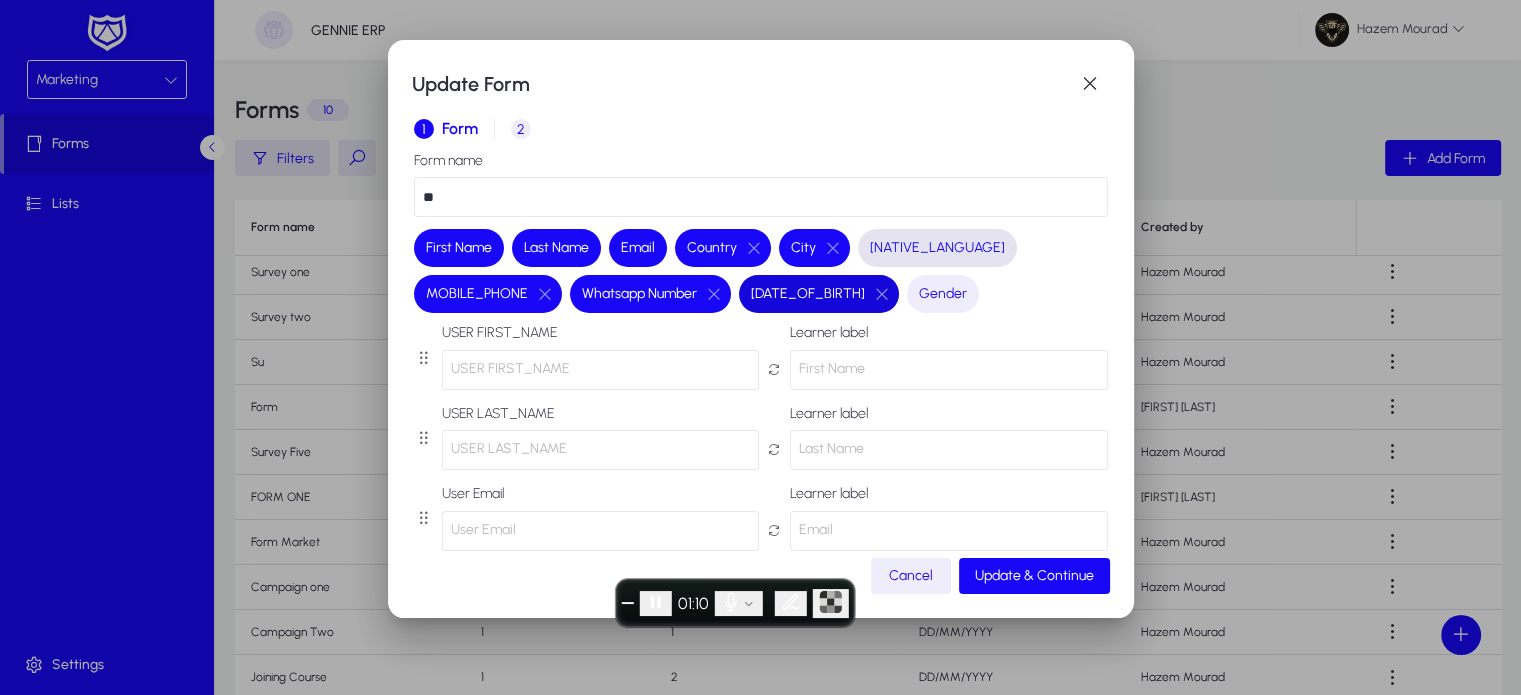 click on "[NATIVE_LANGUAGE]" at bounding box center (937, 248) 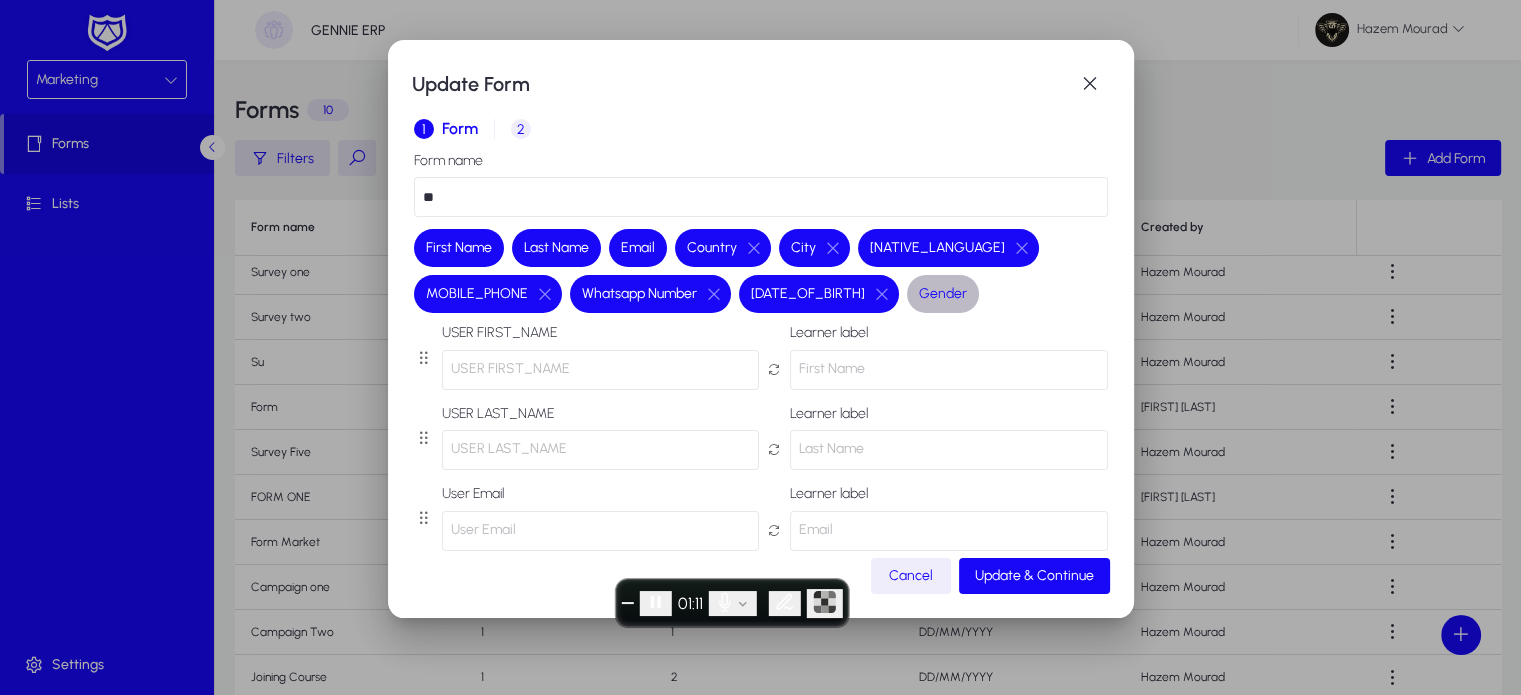 click on "Gender" at bounding box center (943, 294) 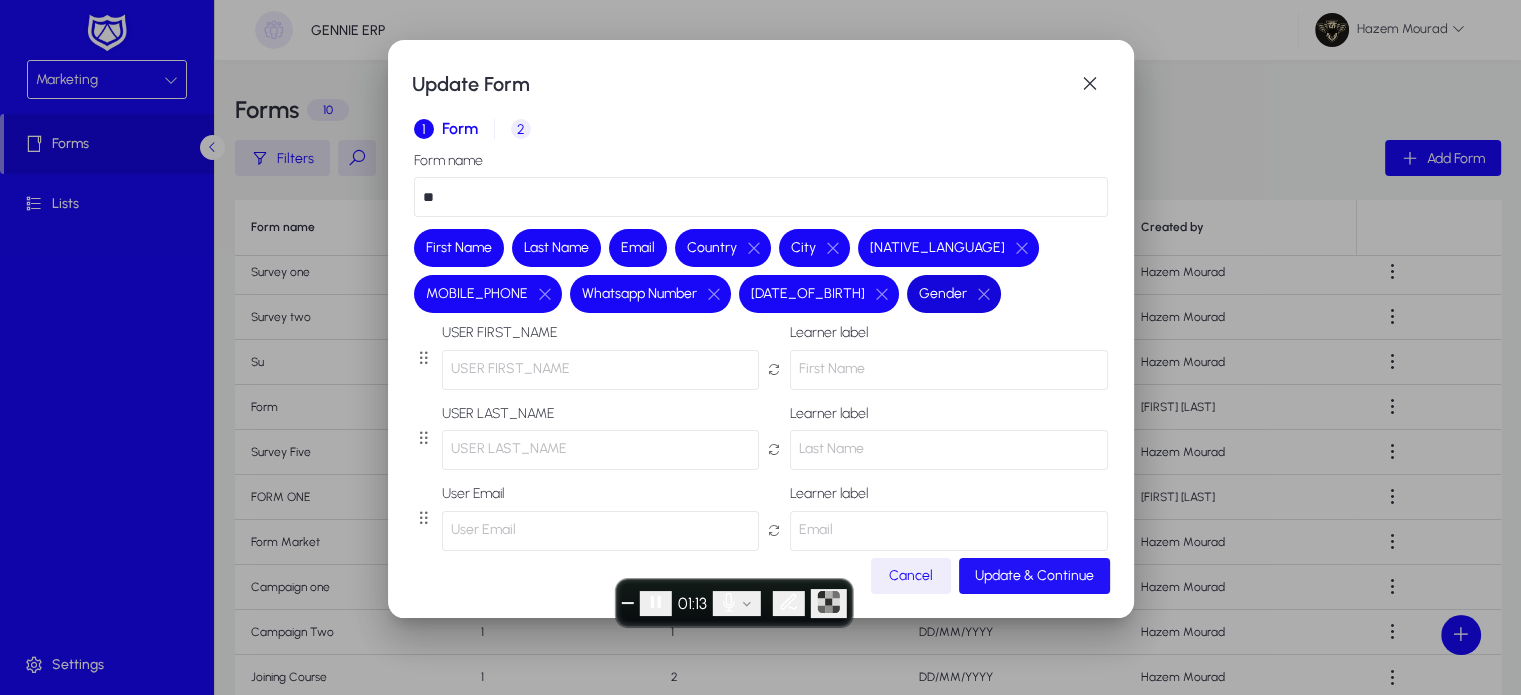 click on "Update & Continue" 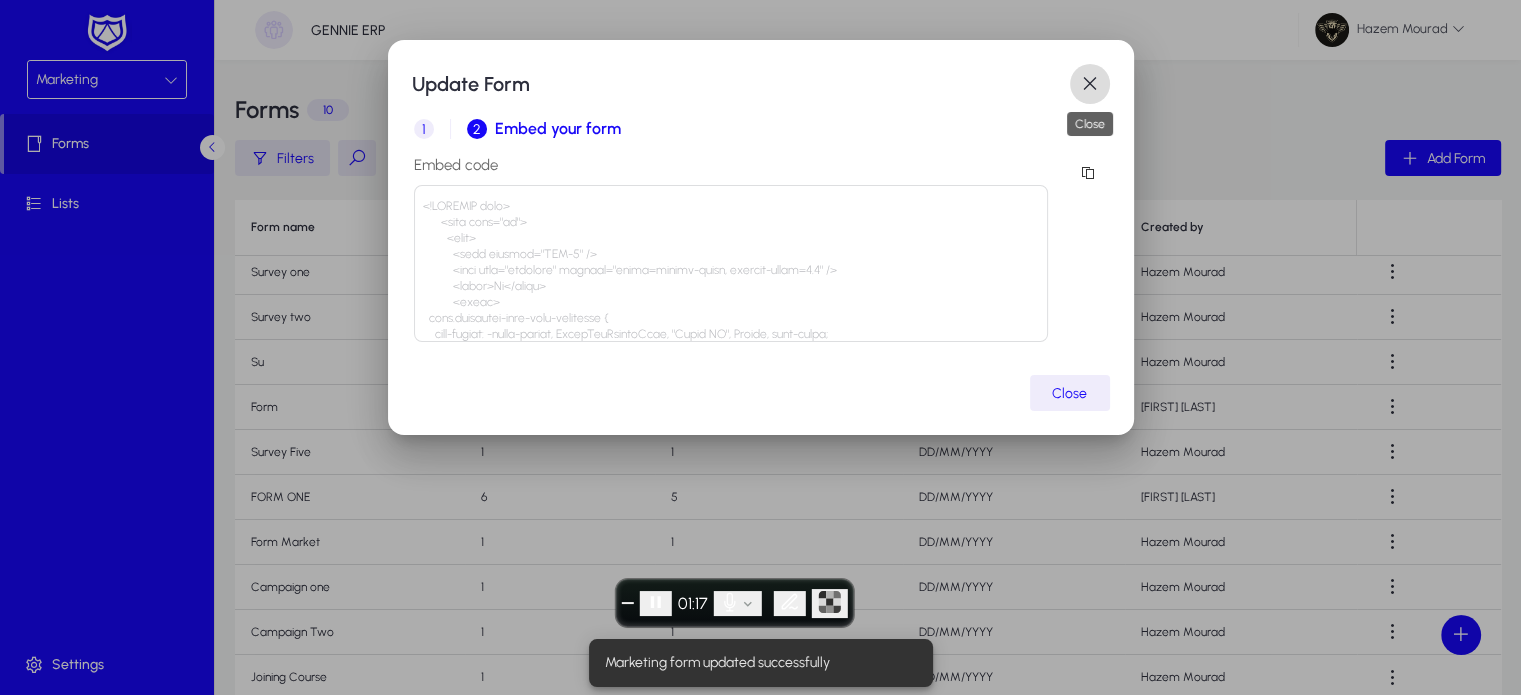 click at bounding box center (1090, 84) 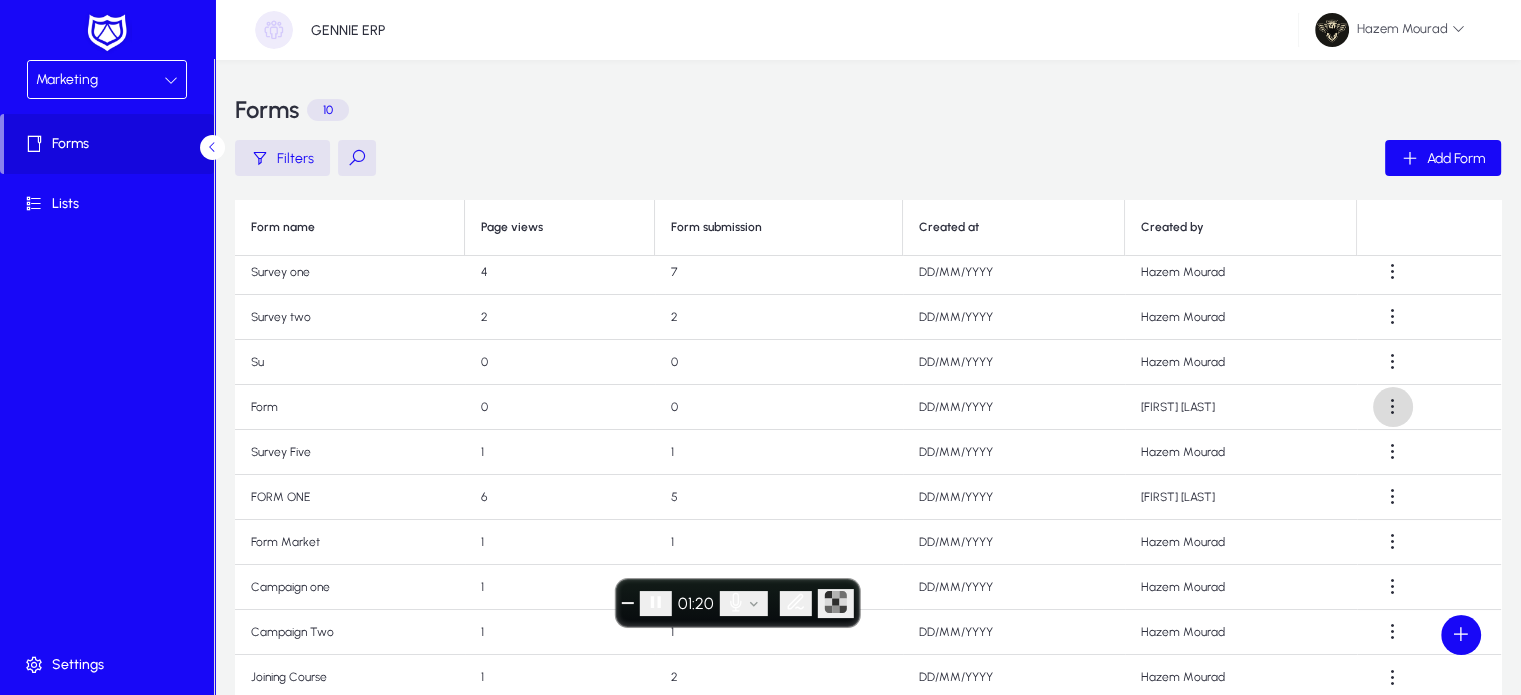 click 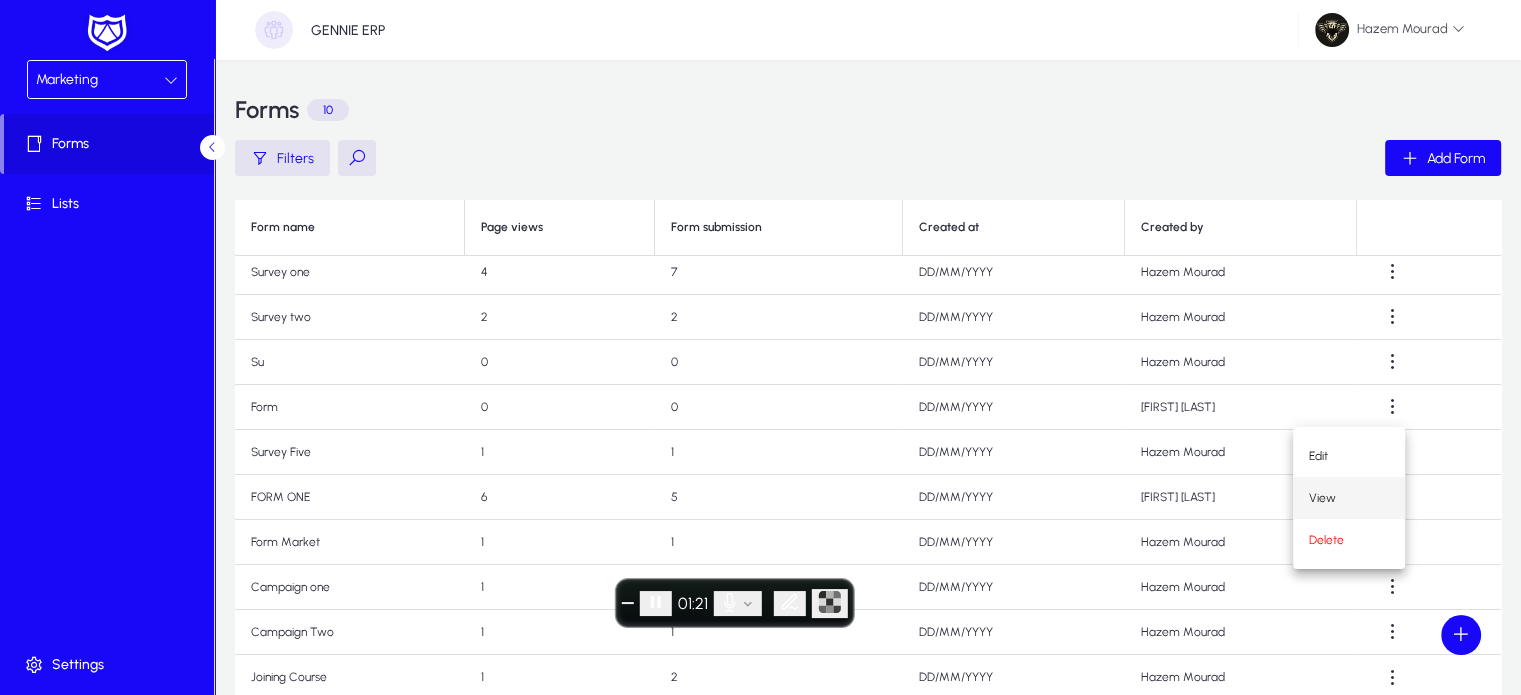 click on "View" at bounding box center (1349, 498) 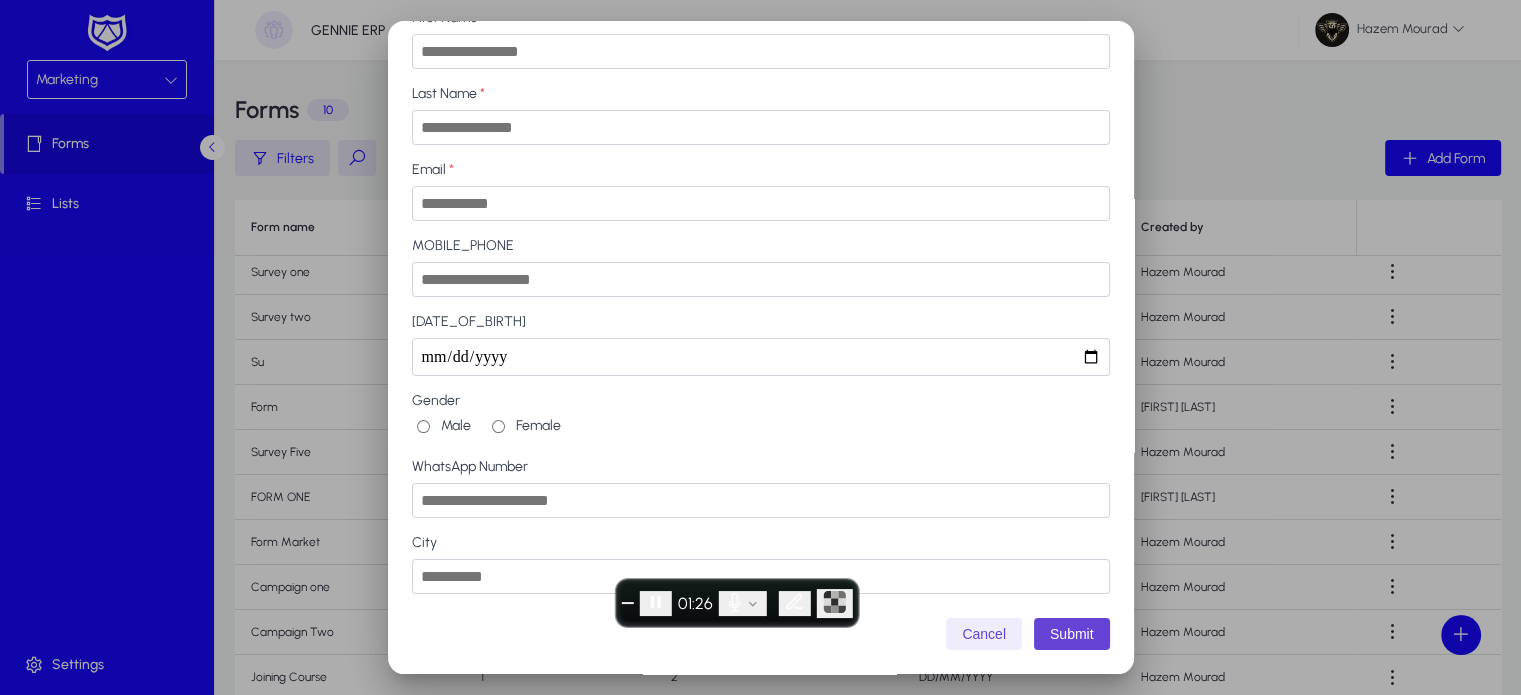 scroll, scrollTop: 0, scrollLeft: 0, axis: both 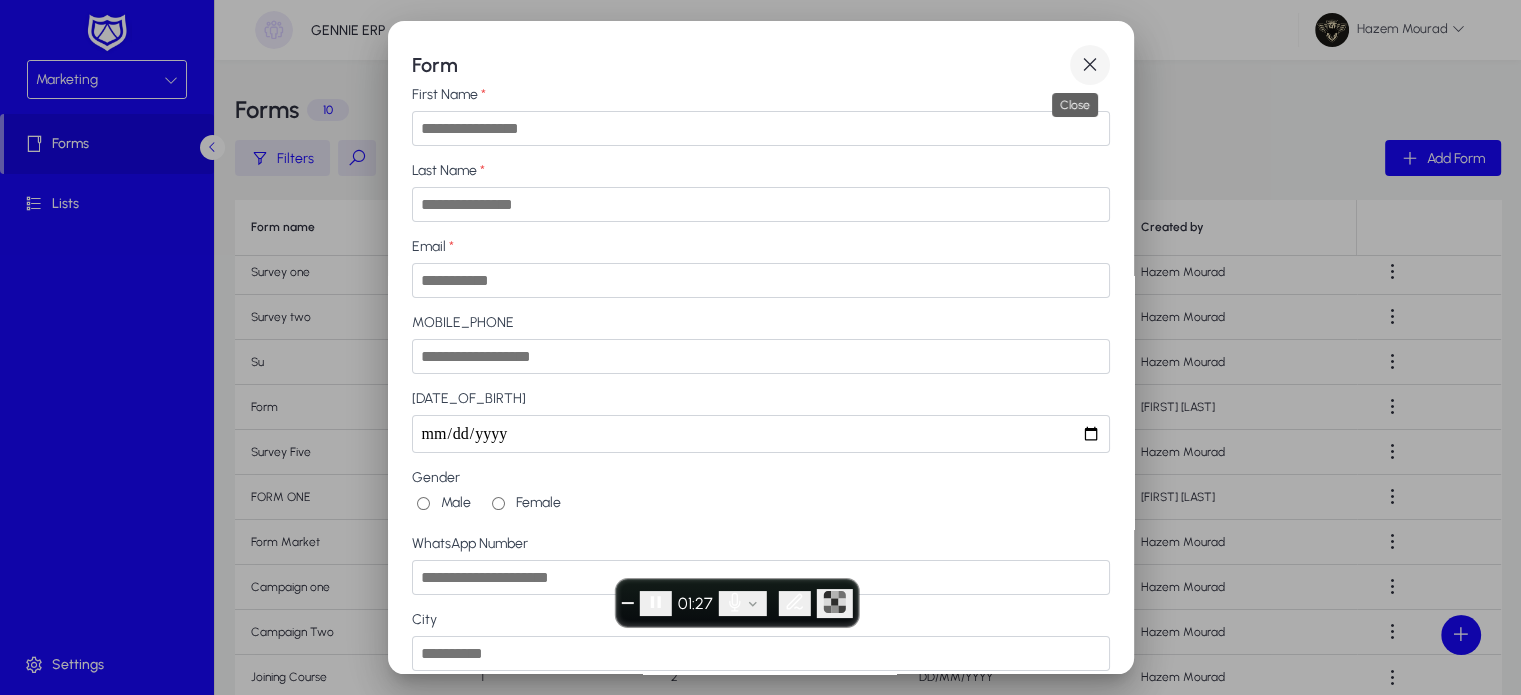 click at bounding box center [1090, 65] 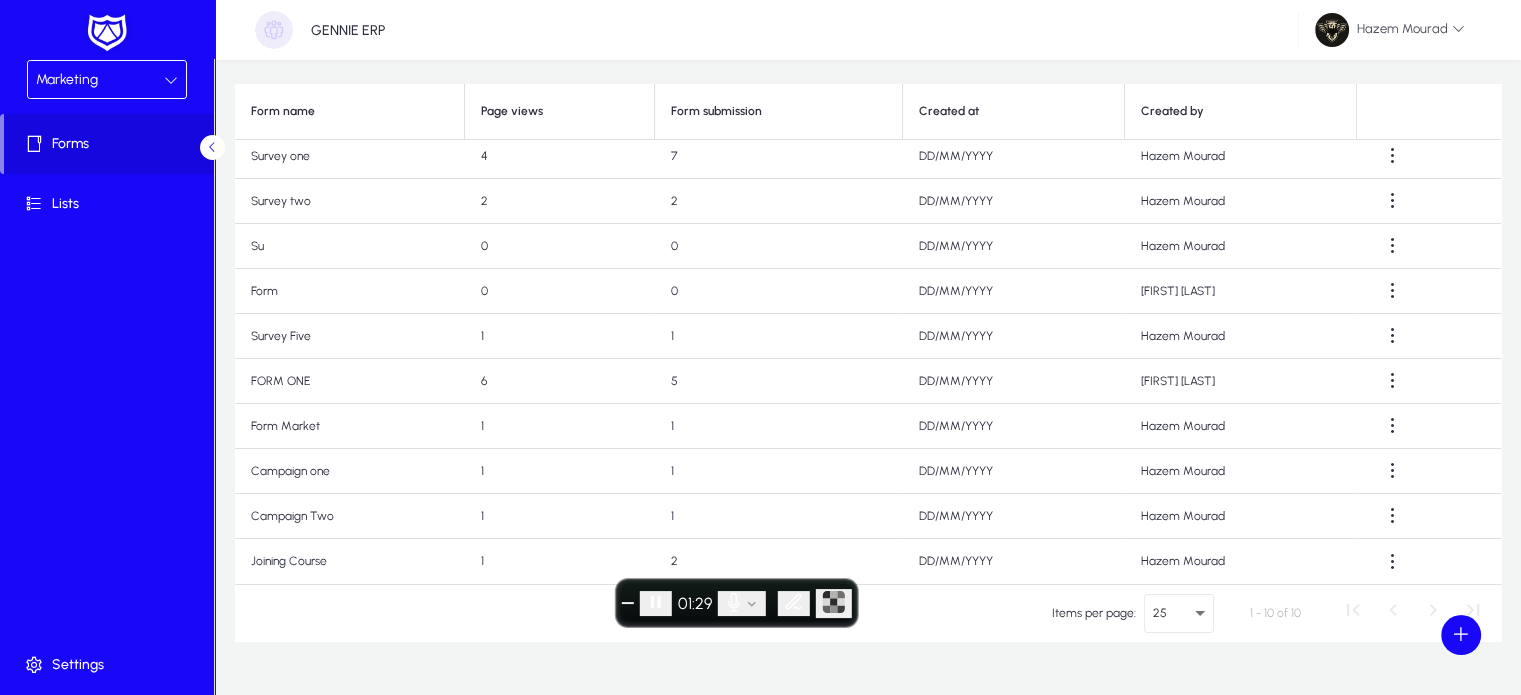 scroll, scrollTop: 161, scrollLeft: 0, axis: vertical 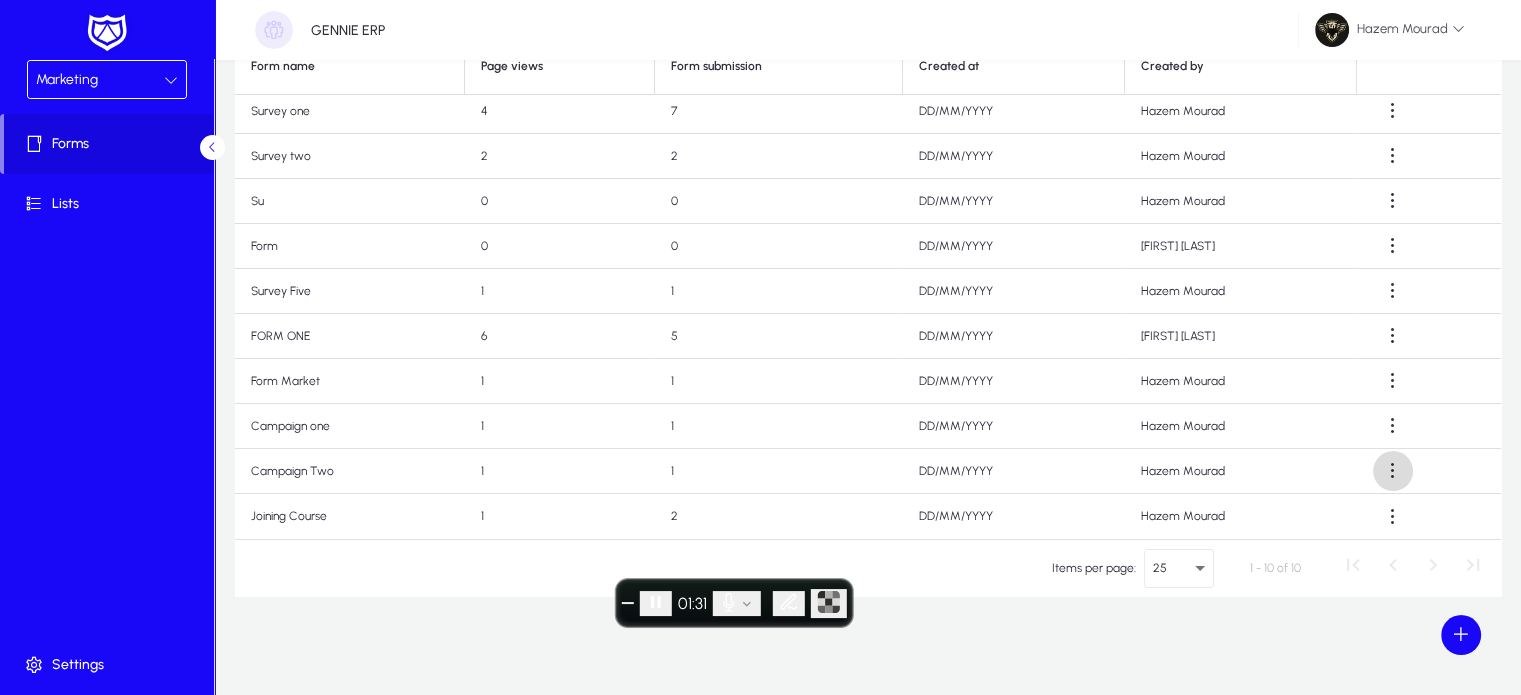 click 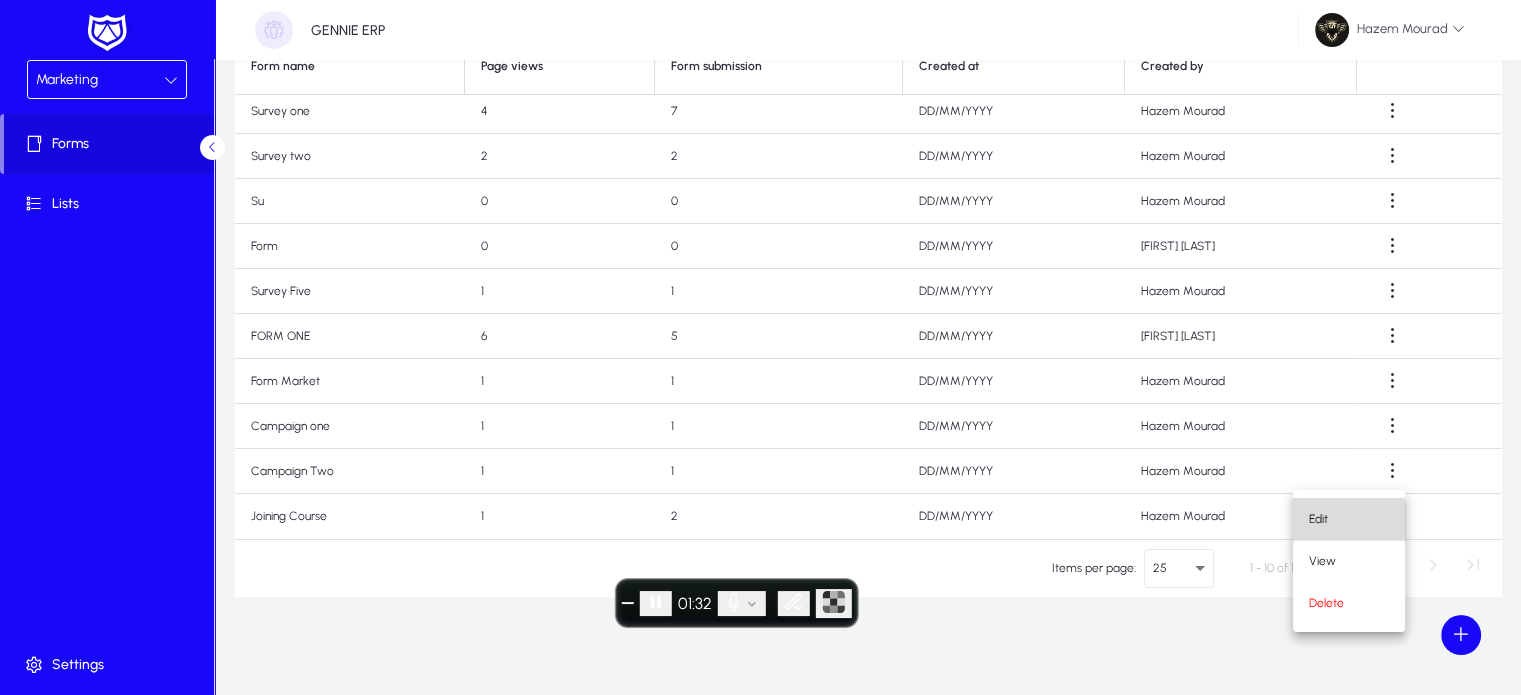 click on "Edit" at bounding box center [1349, 519] 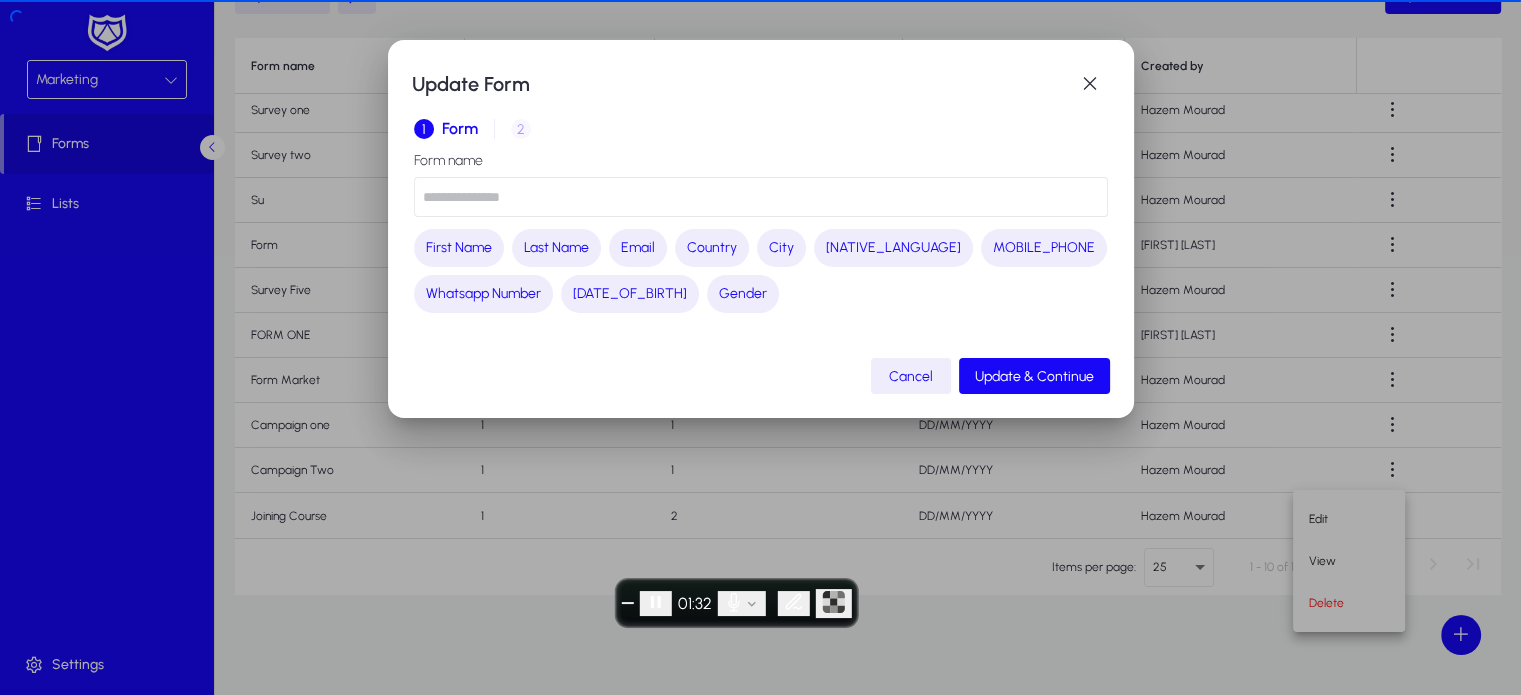 type on "**********" 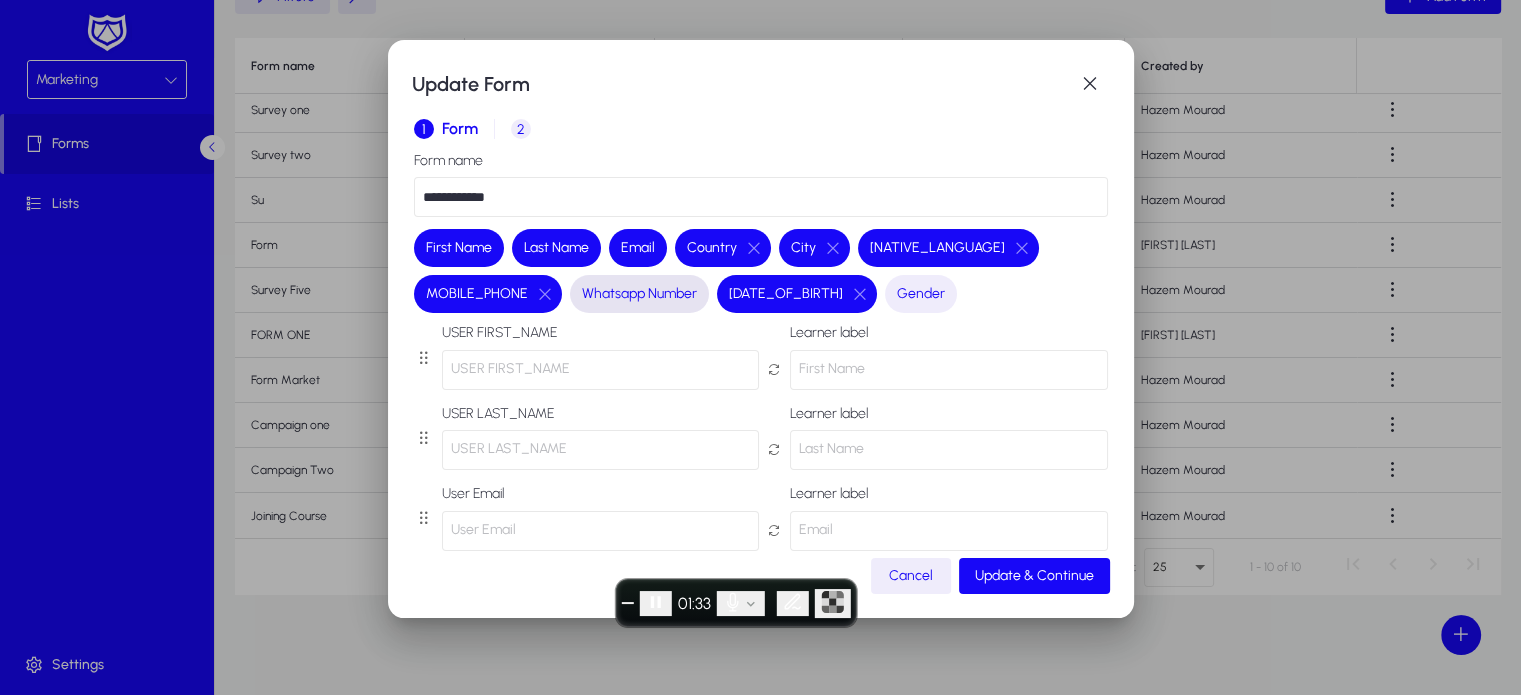 scroll, scrollTop: 0, scrollLeft: 0, axis: both 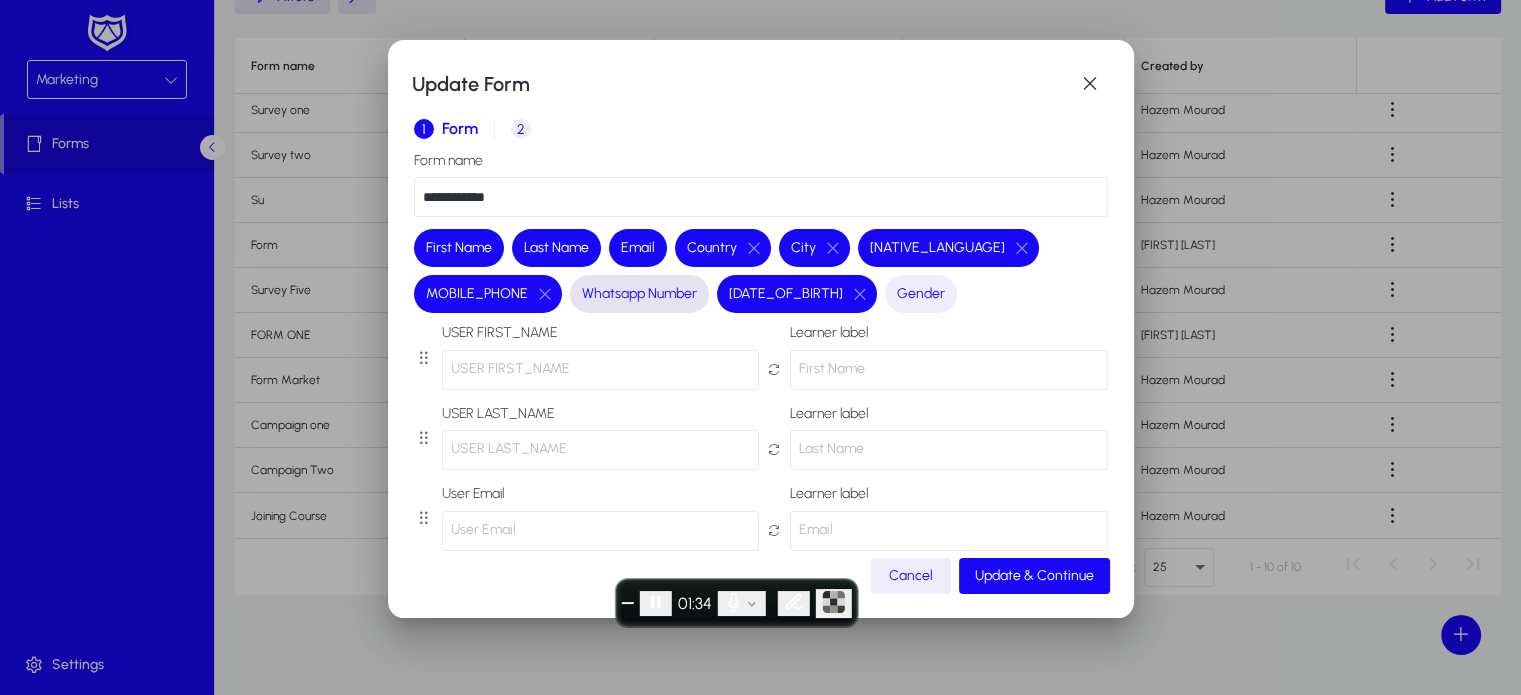 click on "Whatsapp Number" at bounding box center [639, 294] 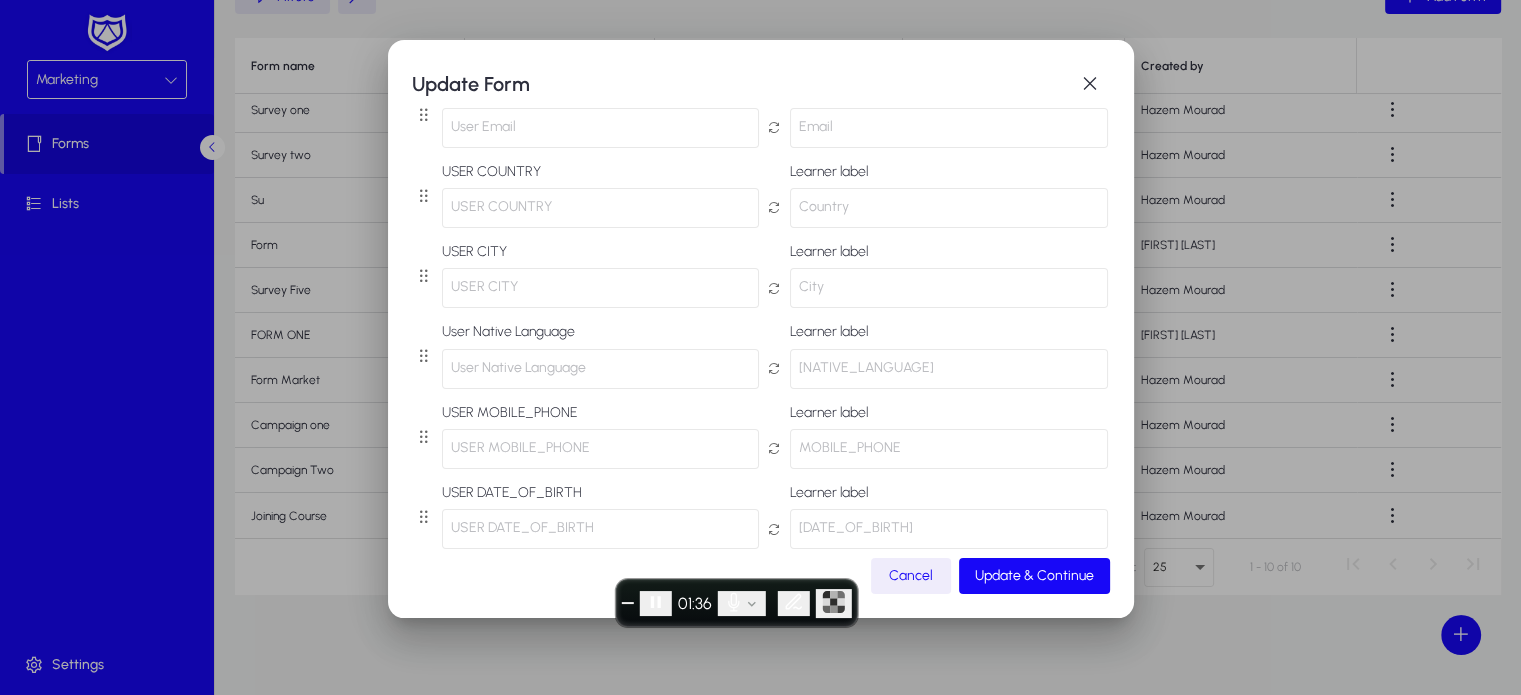scroll, scrollTop: 411, scrollLeft: 0, axis: vertical 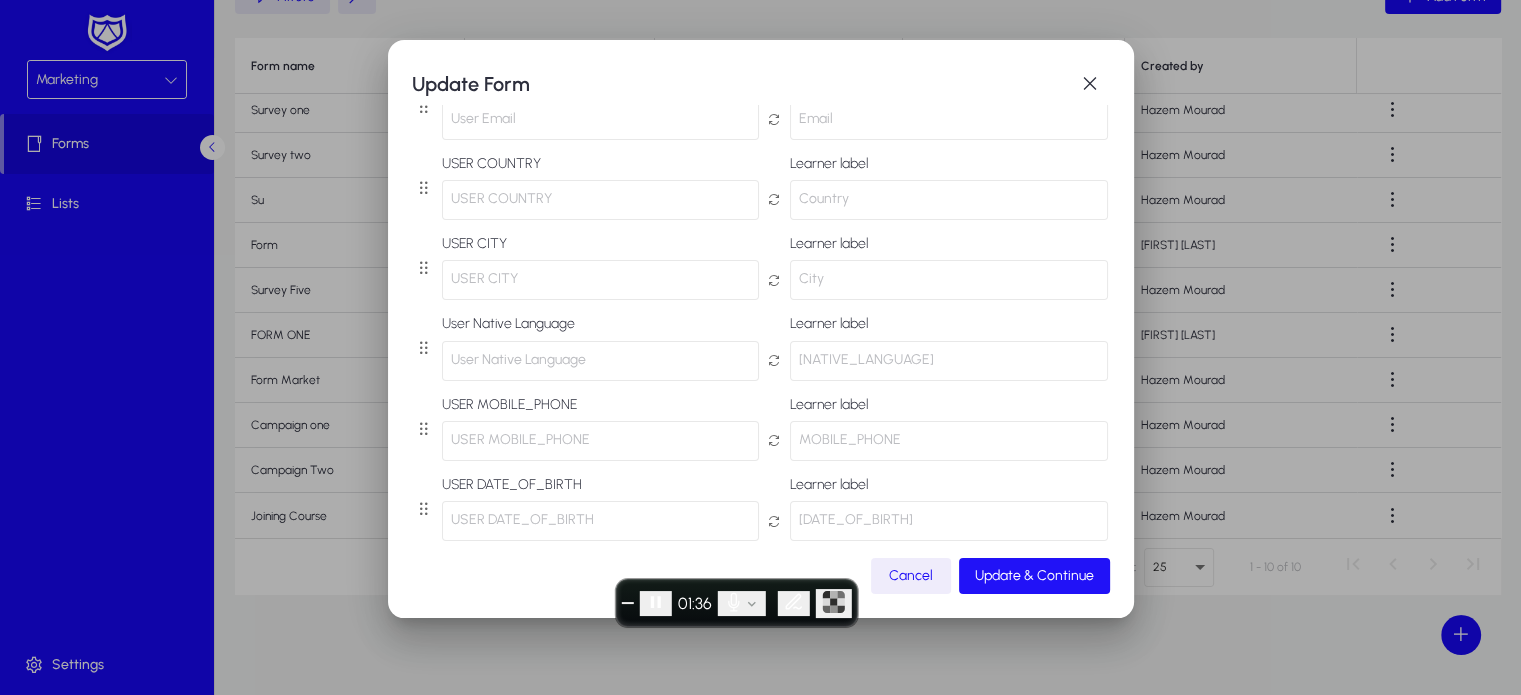 click on "Update & Continue" 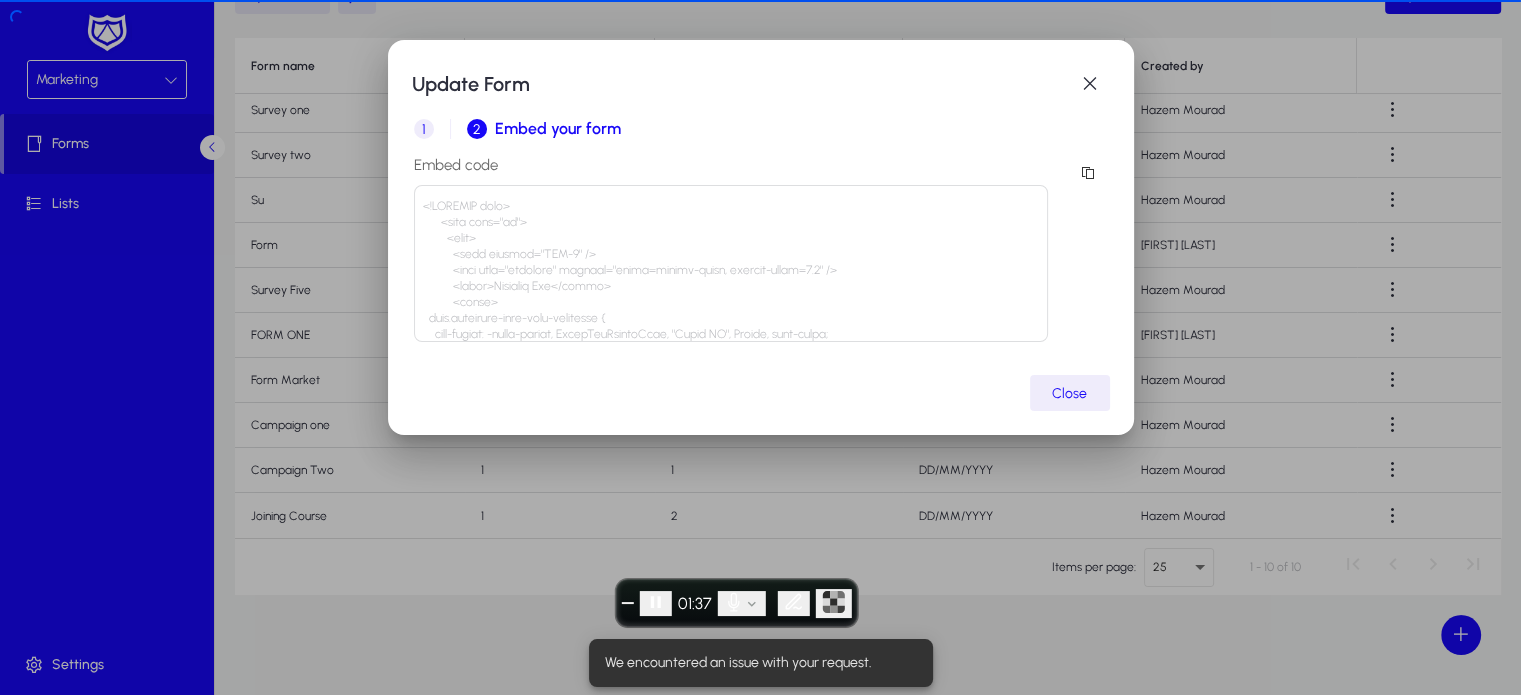 scroll, scrollTop: 0, scrollLeft: 0, axis: both 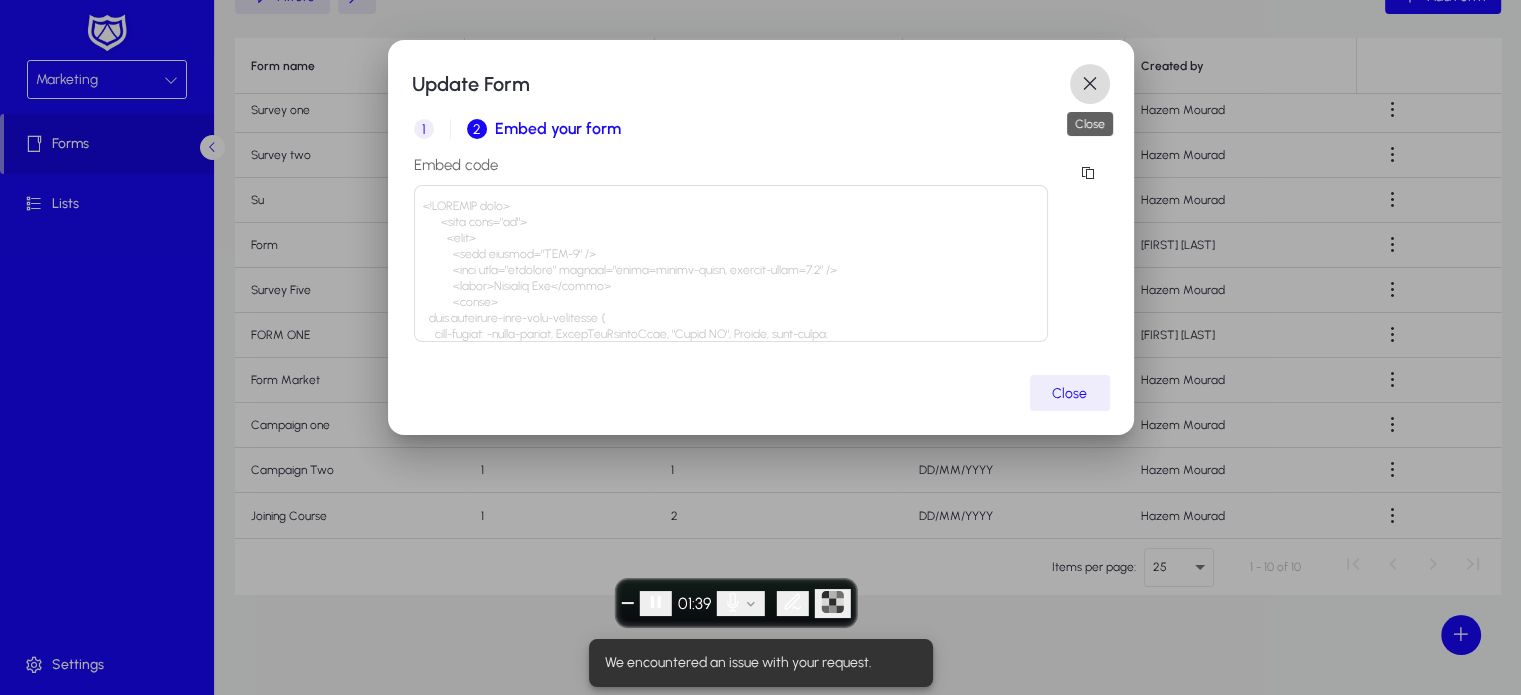 click at bounding box center [1090, 84] 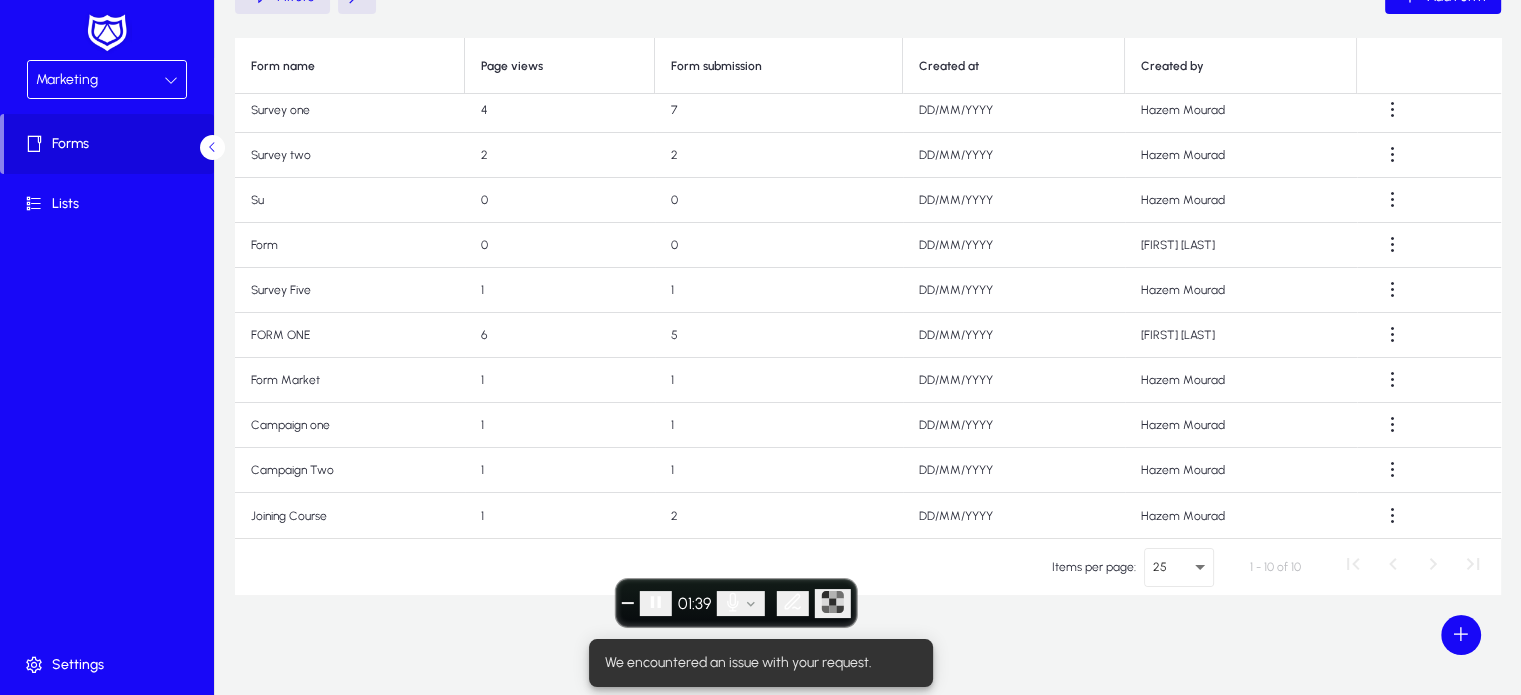 scroll, scrollTop: 161, scrollLeft: 0, axis: vertical 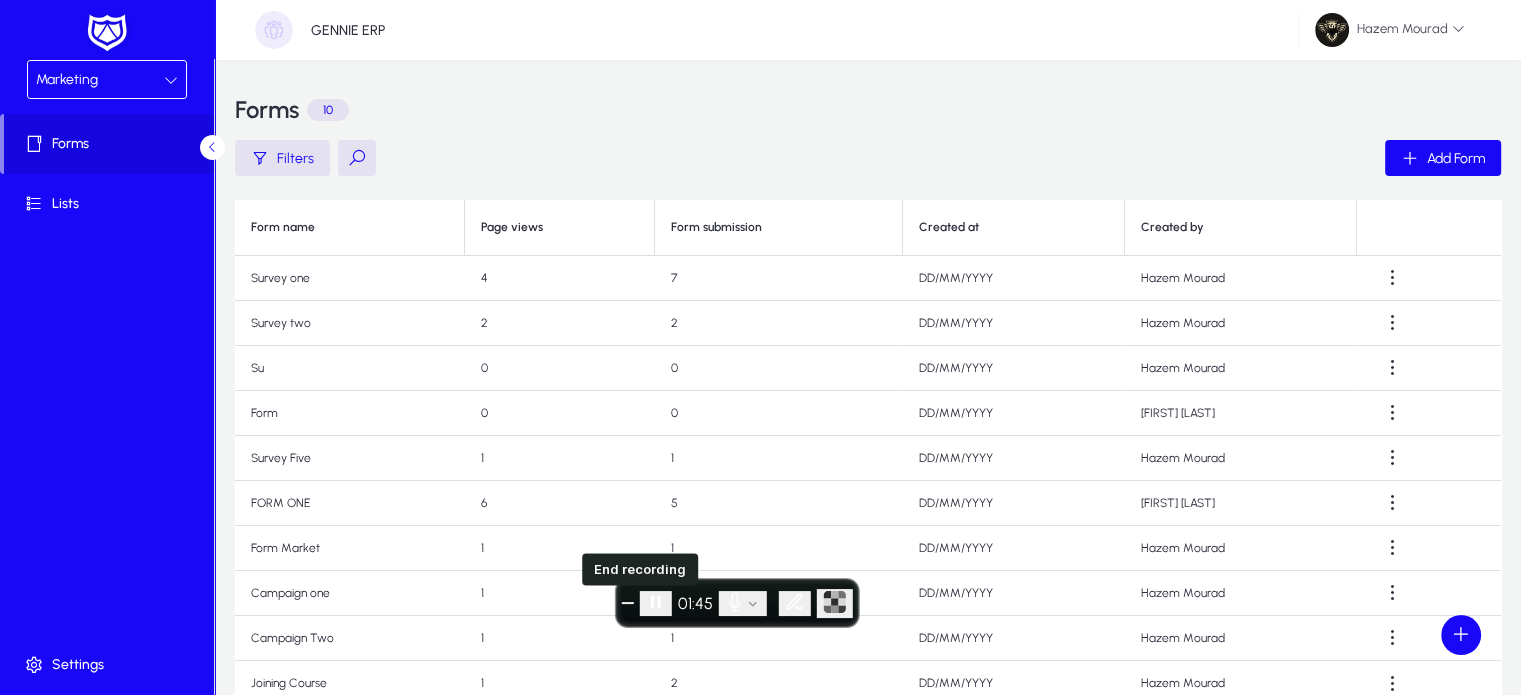 click at bounding box center [628, 603] 